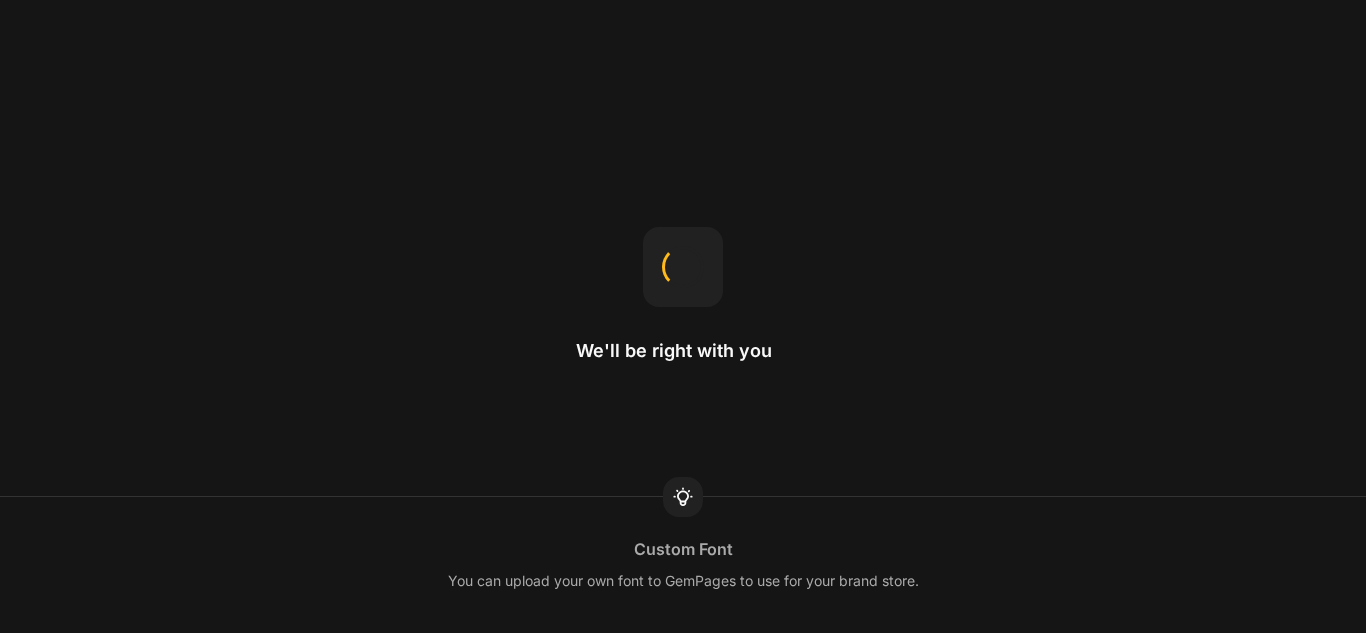scroll, scrollTop: 0, scrollLeft: 0, axis: both 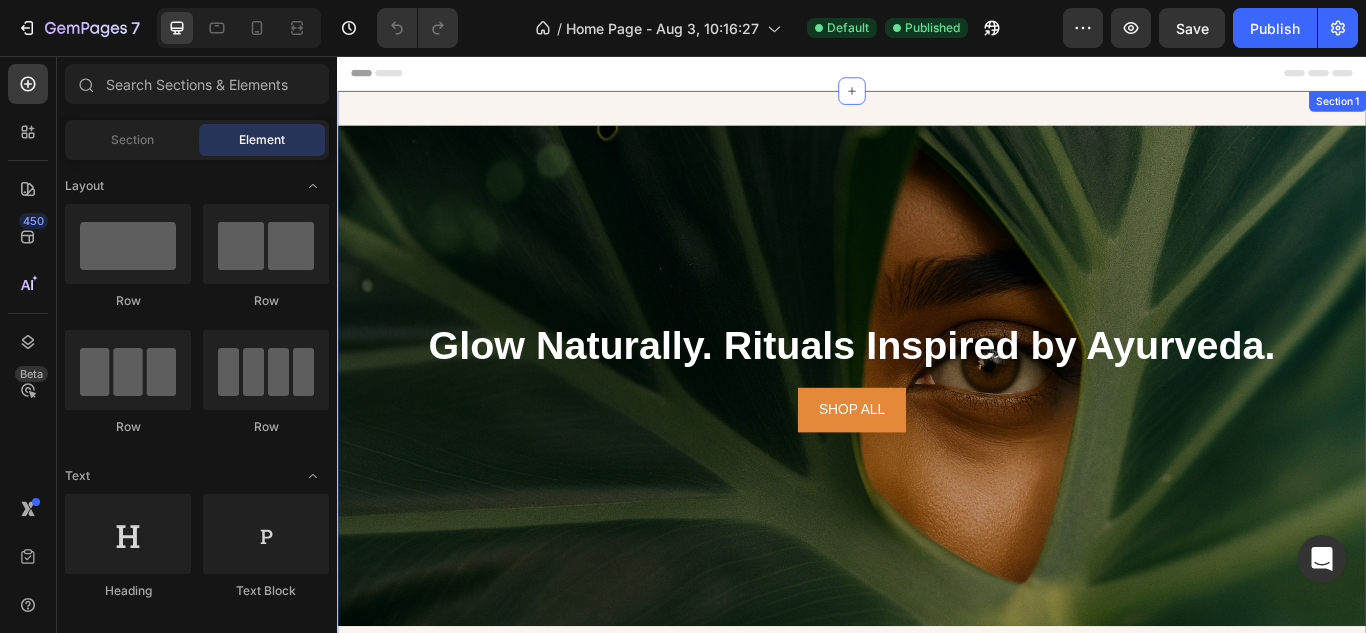 click on "Glow Naturally. Rituals Inspired by Ayurveda. Heading SHOP ALL Button Hero Banner Section 1" at bounding box center (937, 433) 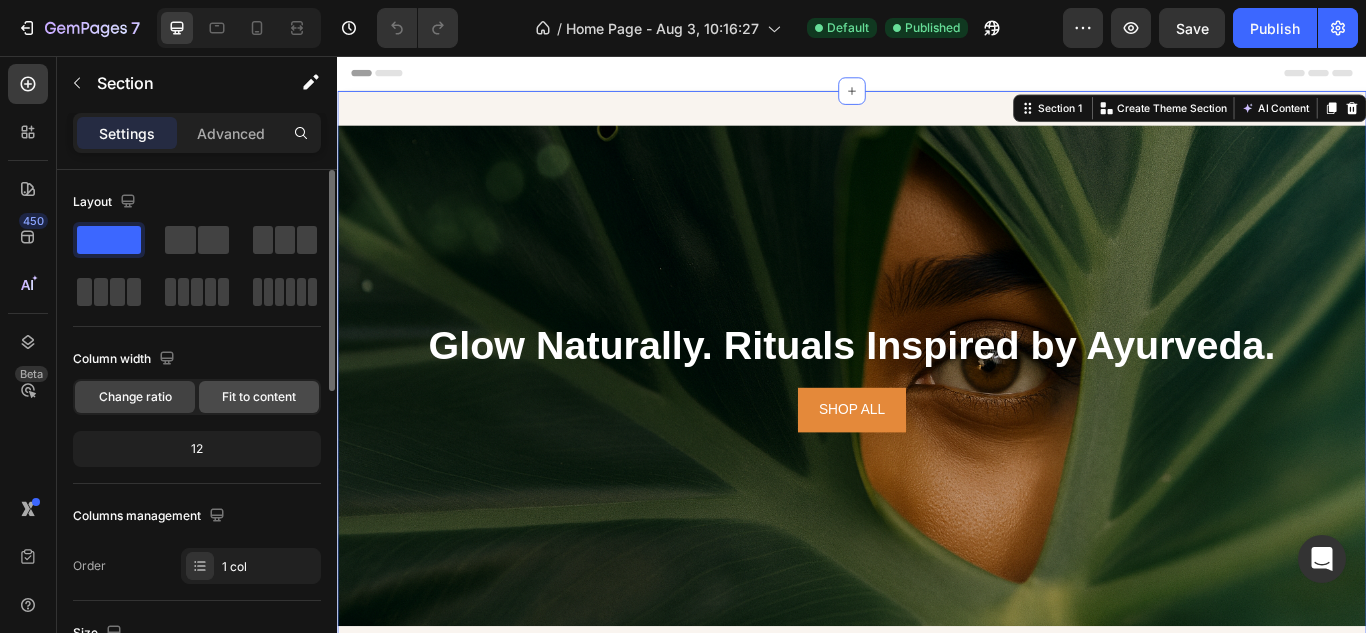 click on "Fit to content" 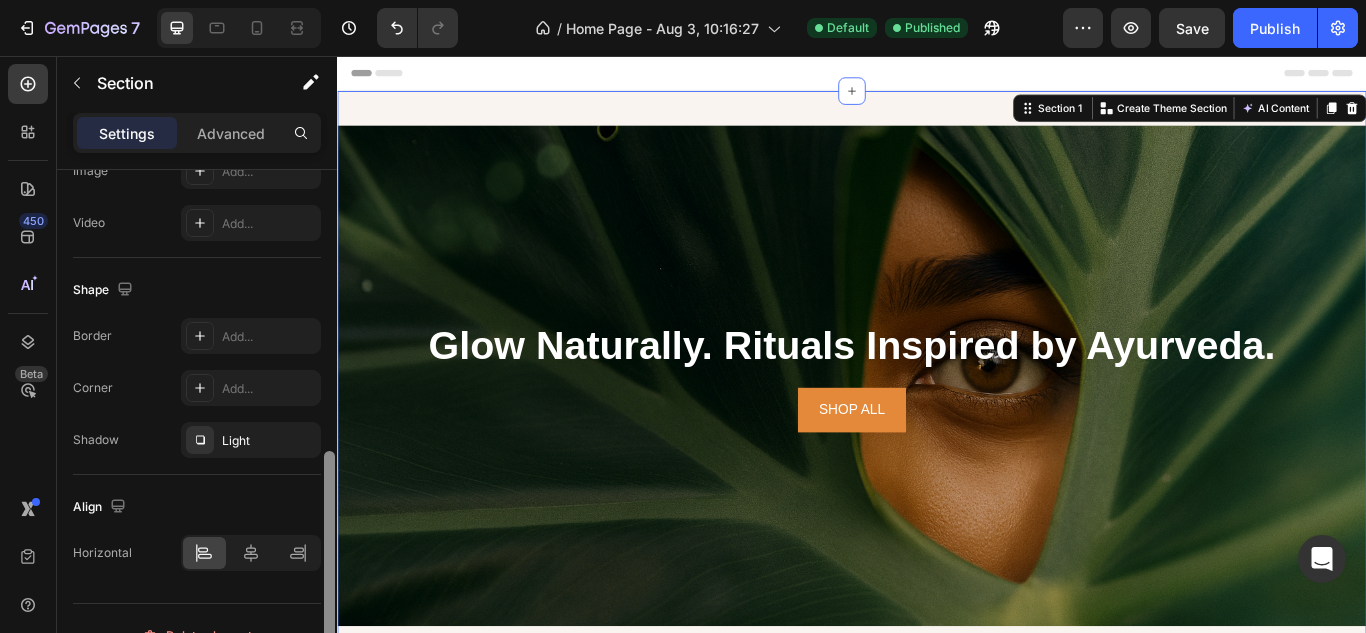 scroll, scrollTop: 761, scrollLeft: 0, axis: vertical 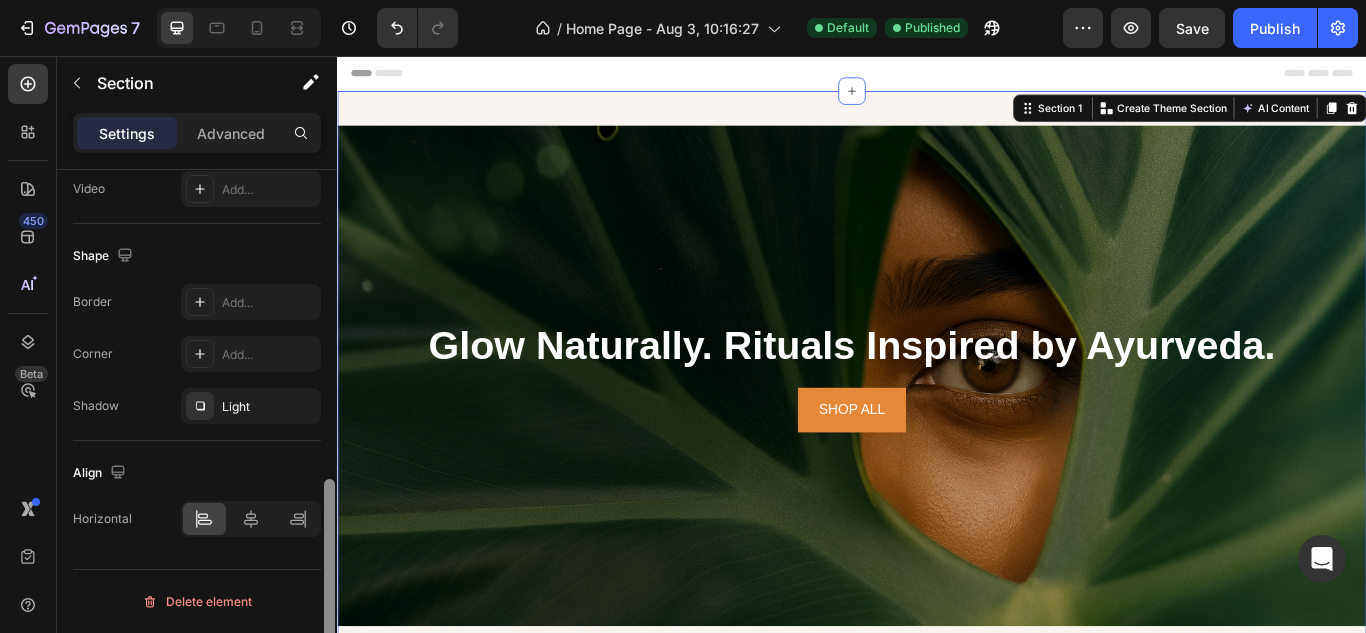 drag, startPoint x: 324, startPoint y: 359, endPoint x: 324, endPoint y: 679, distance: 320 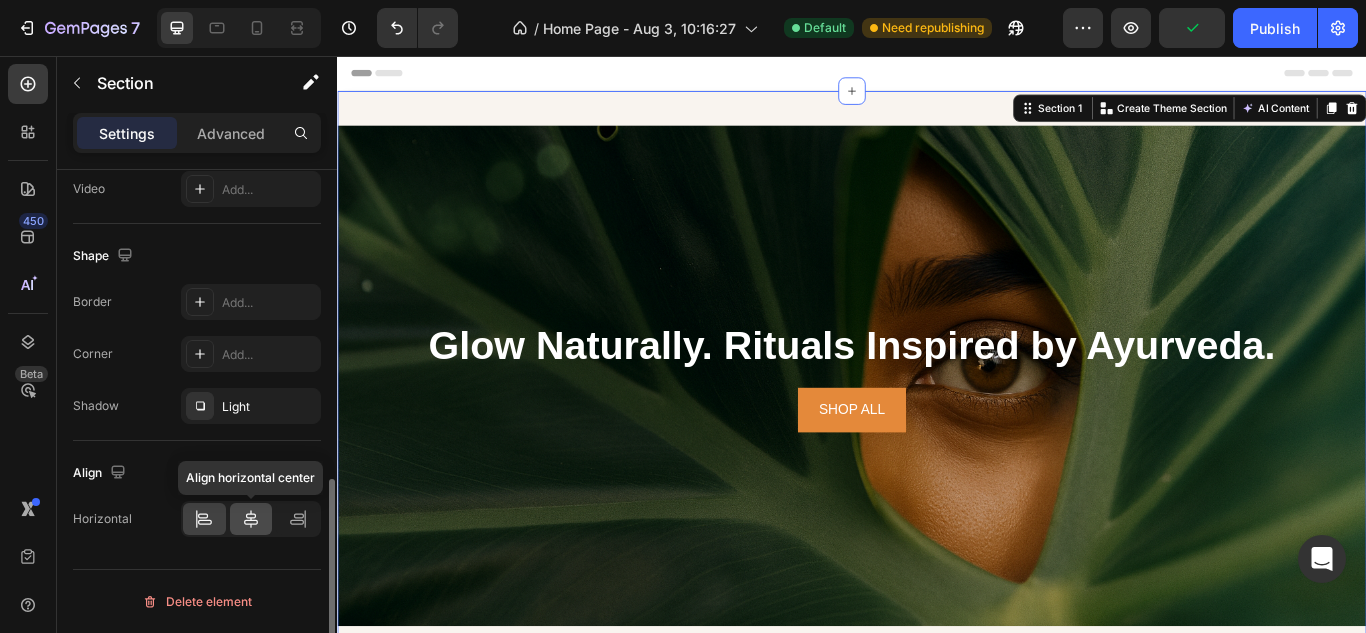 click 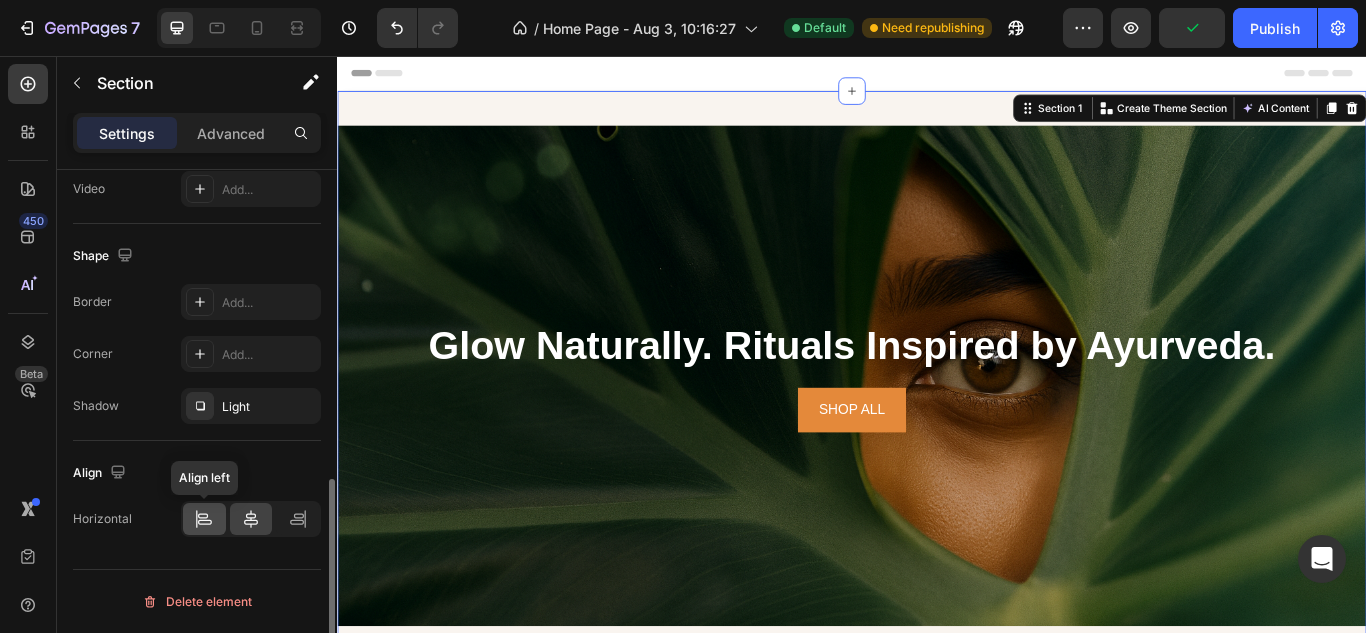 click 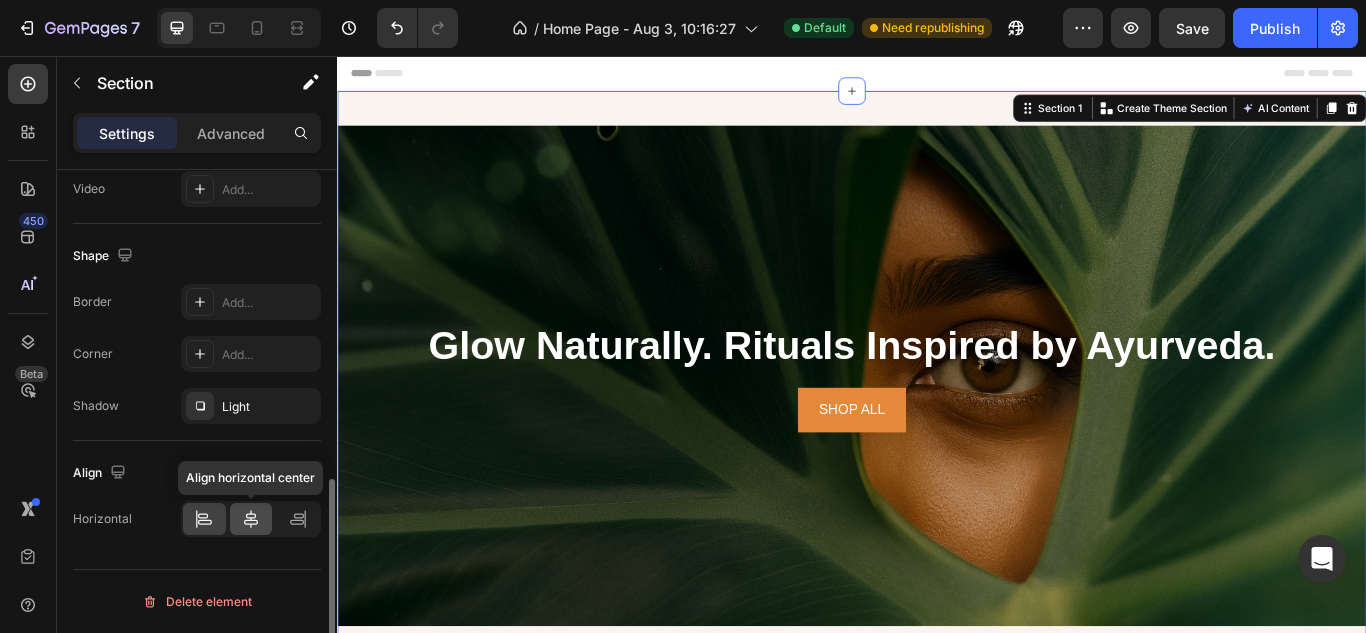 click 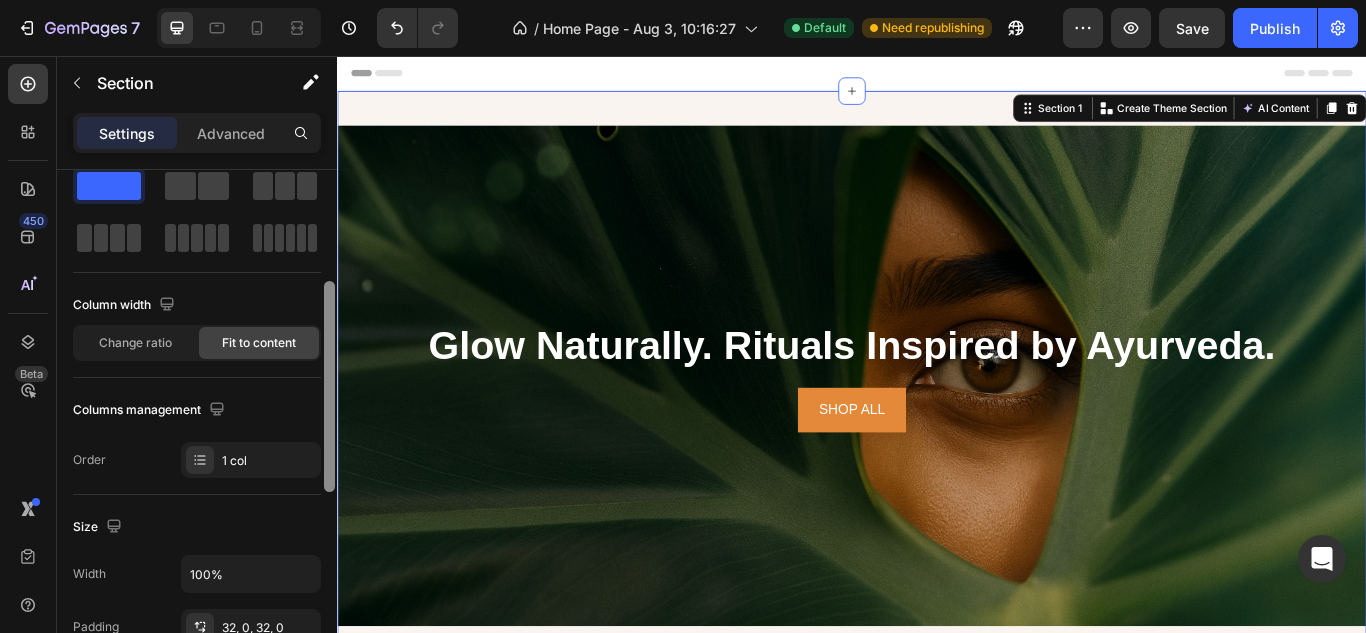 scroll, scrollTop: 0, scrollLeft: 0, axis: both 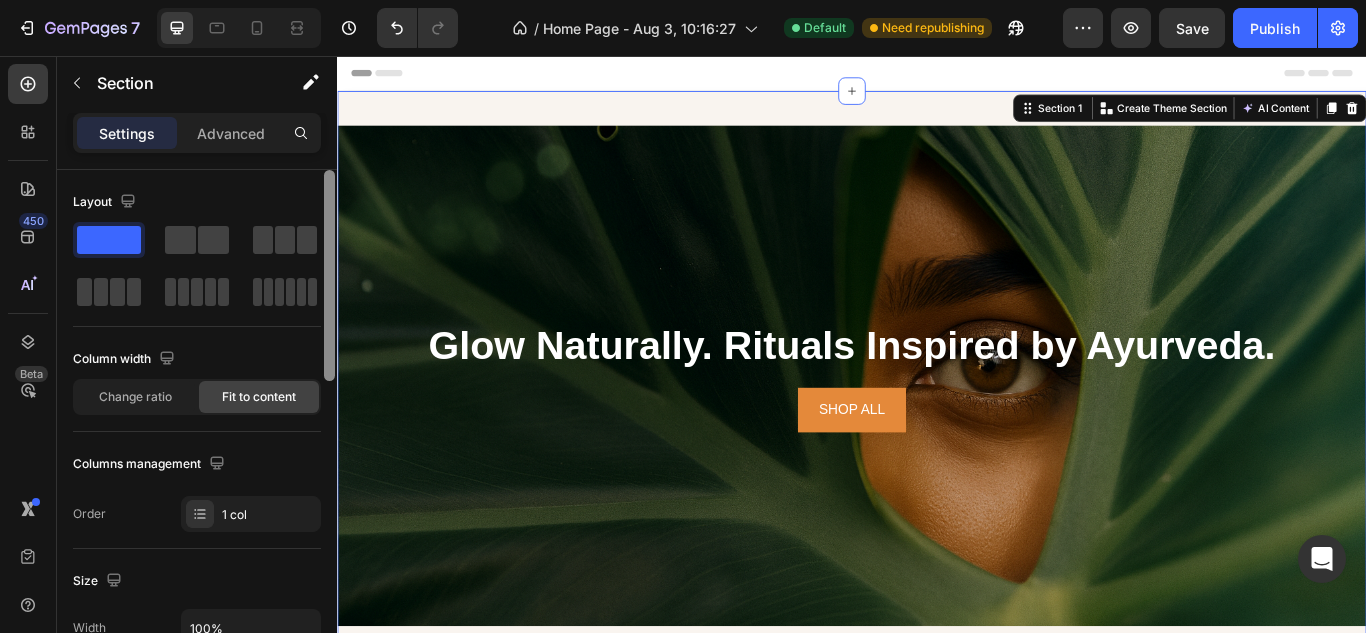 drag, startPoint x: 329, startPoint y: 520, endPoint x: 292, endPoint y: 104, distance: 417.64218 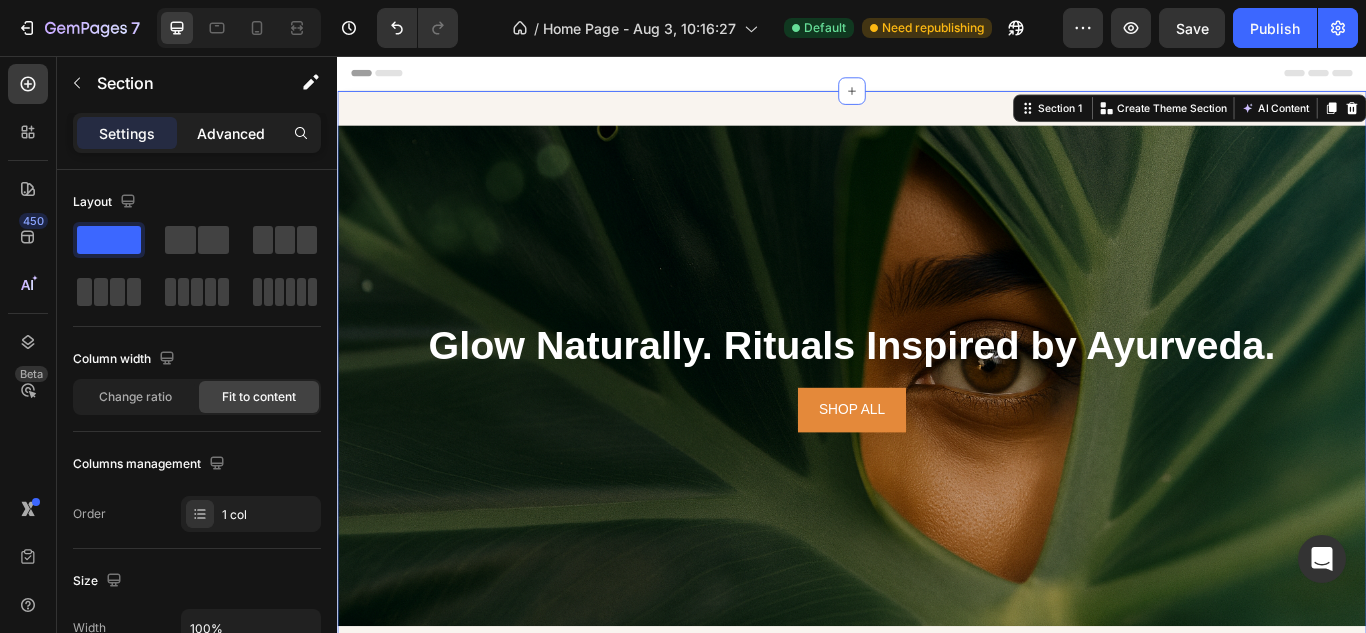 click on "Advanced" at bounding box center [231, 133] 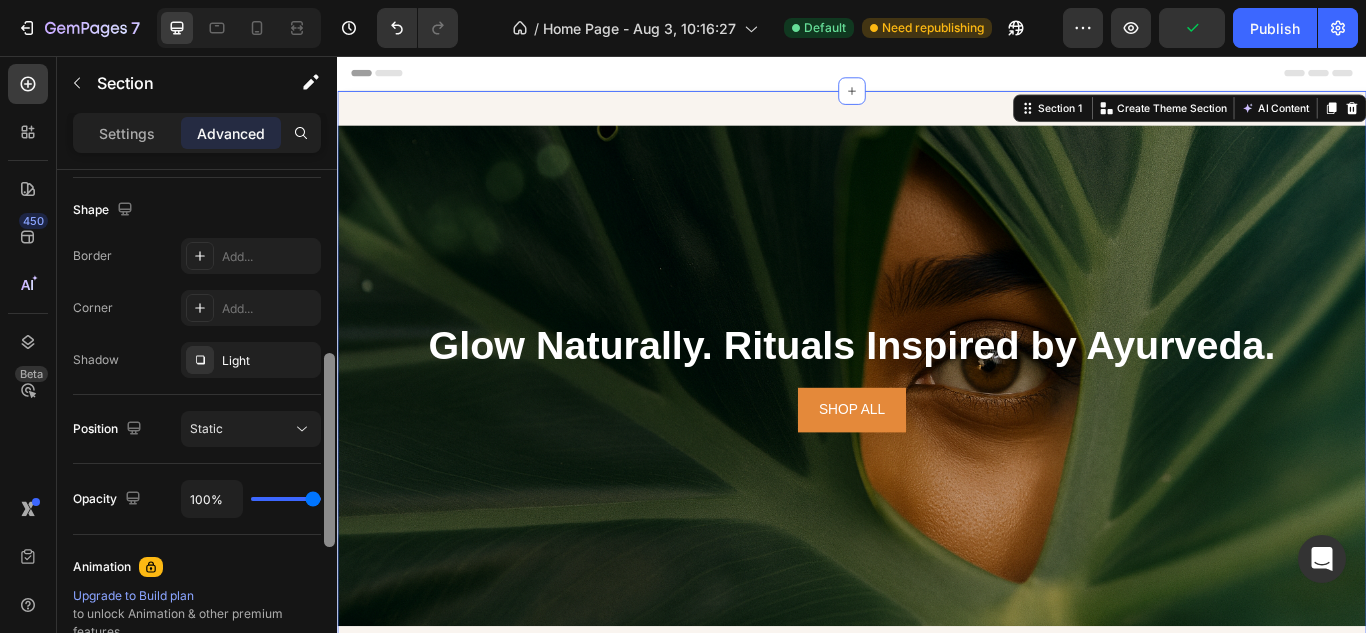 drag, startPoint x: 326, startPoint y: 193, endPoint x: 314, endPoint y: 384, distance: 191.37659 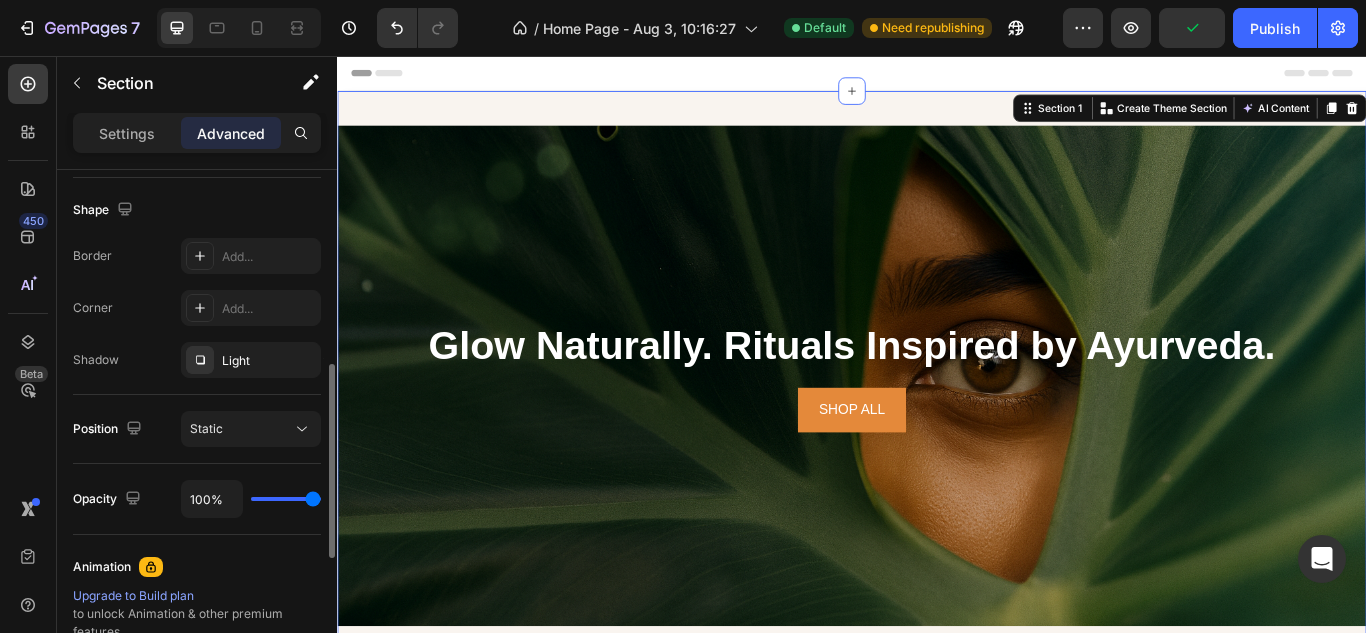 scroll, scrollTop: 509, scrollLeft: 0, axis: vertical 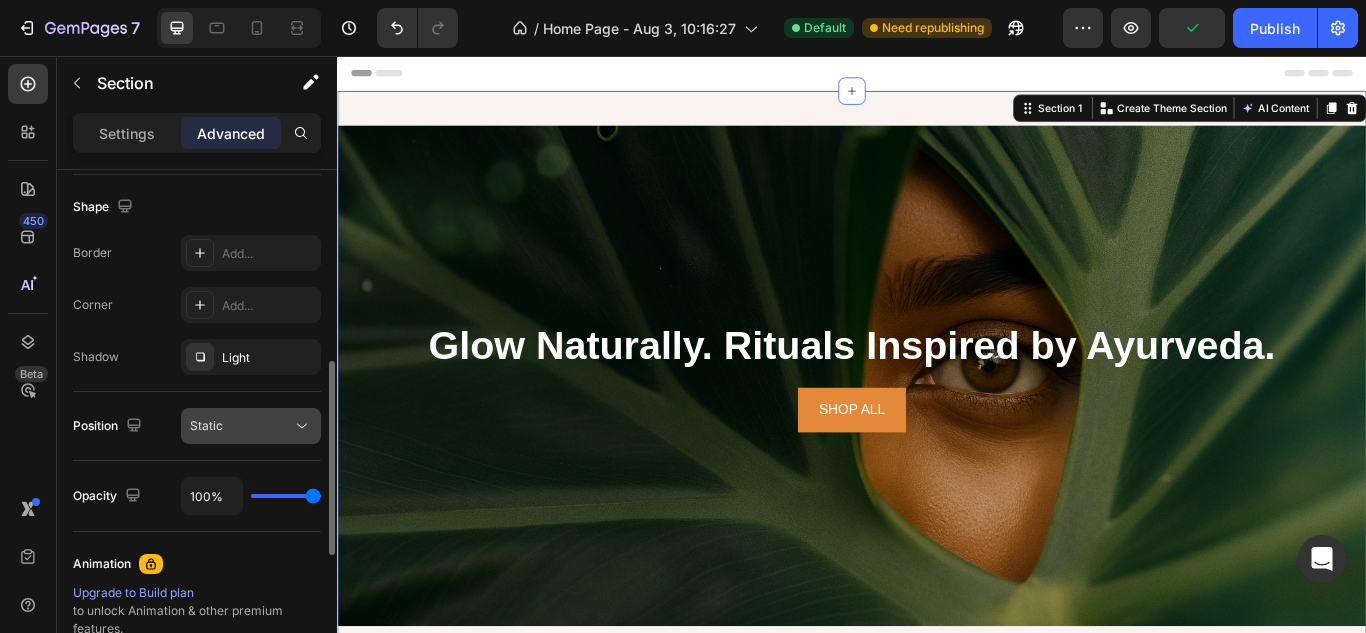 click on "Static" at bounding box center (241, 426) 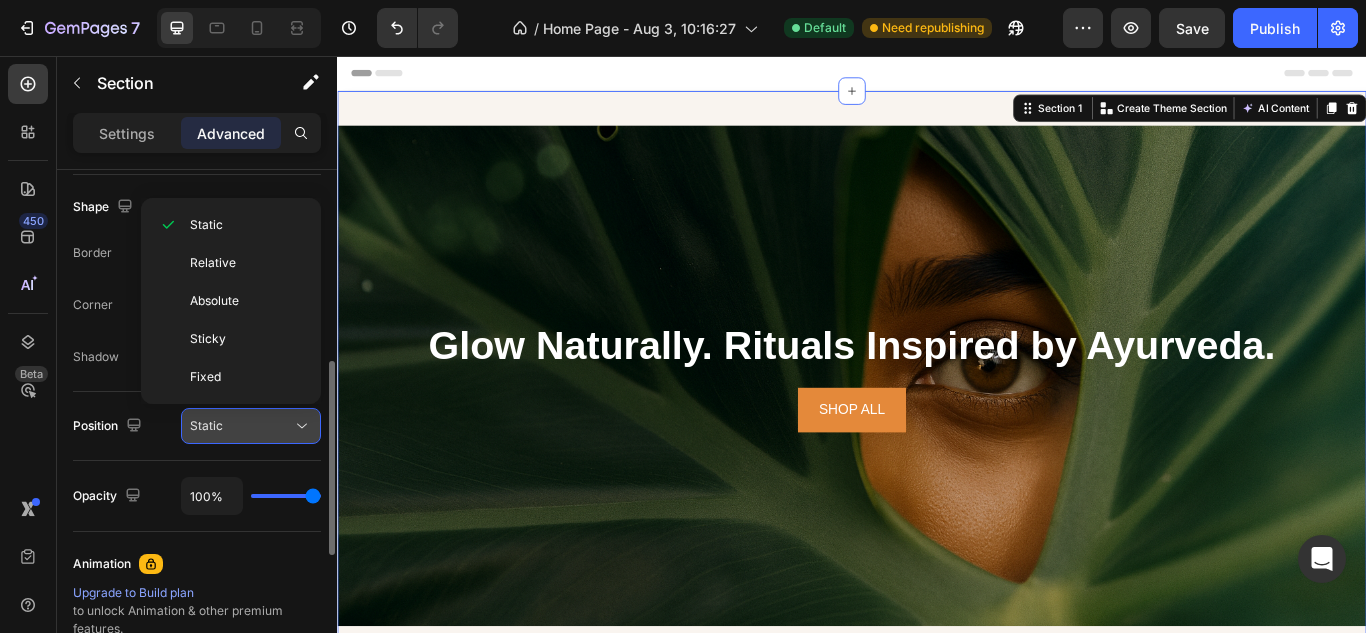 click on "Static" at bounding box center [241, 426] 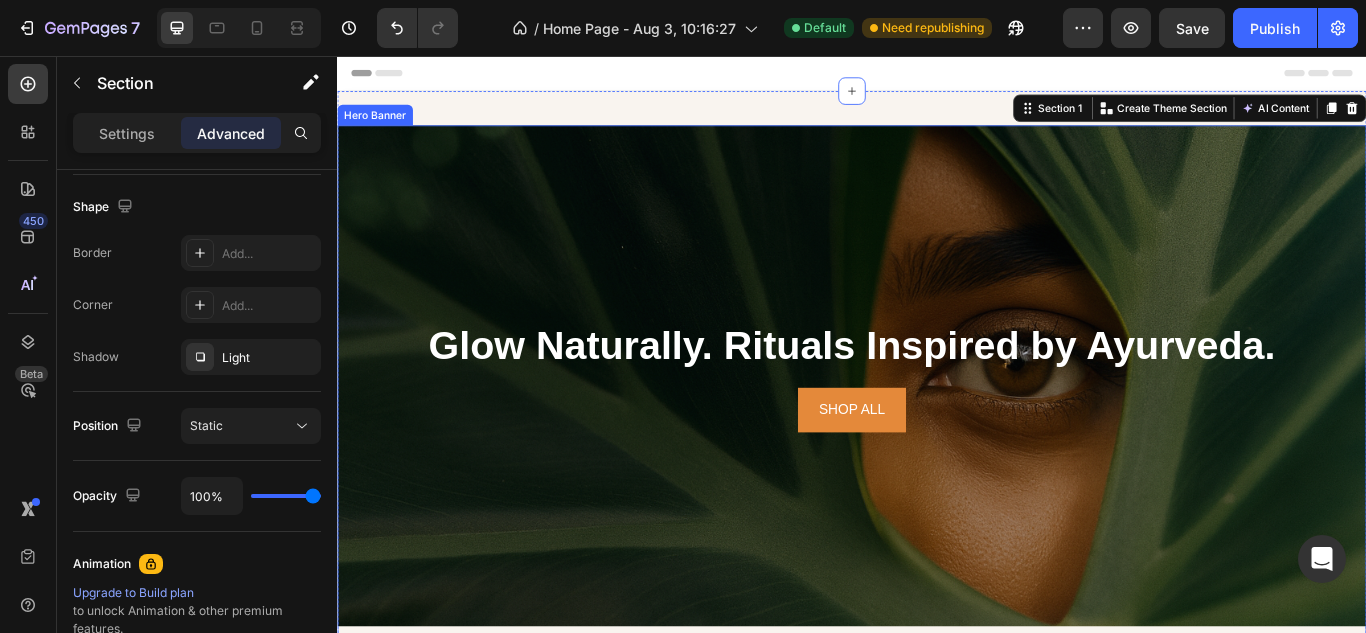 click at bounding box center (937, 429) 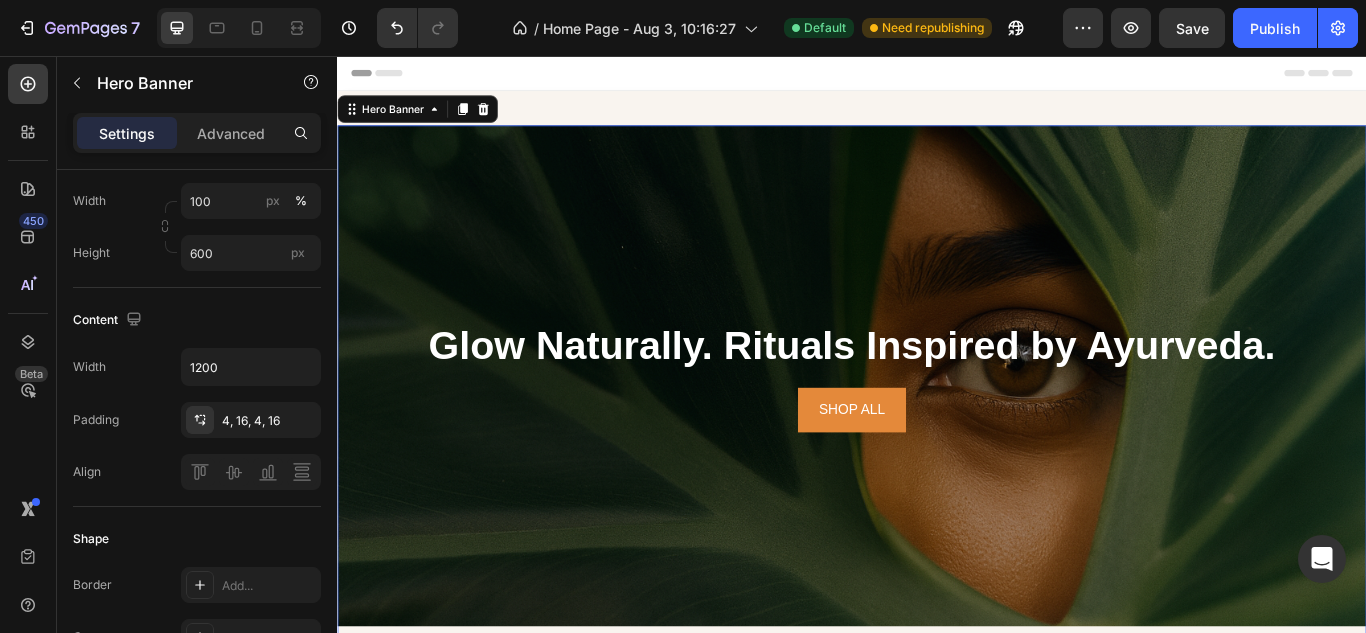 scroll, scrollTop: 0, scrollLeft: 0, axis: both 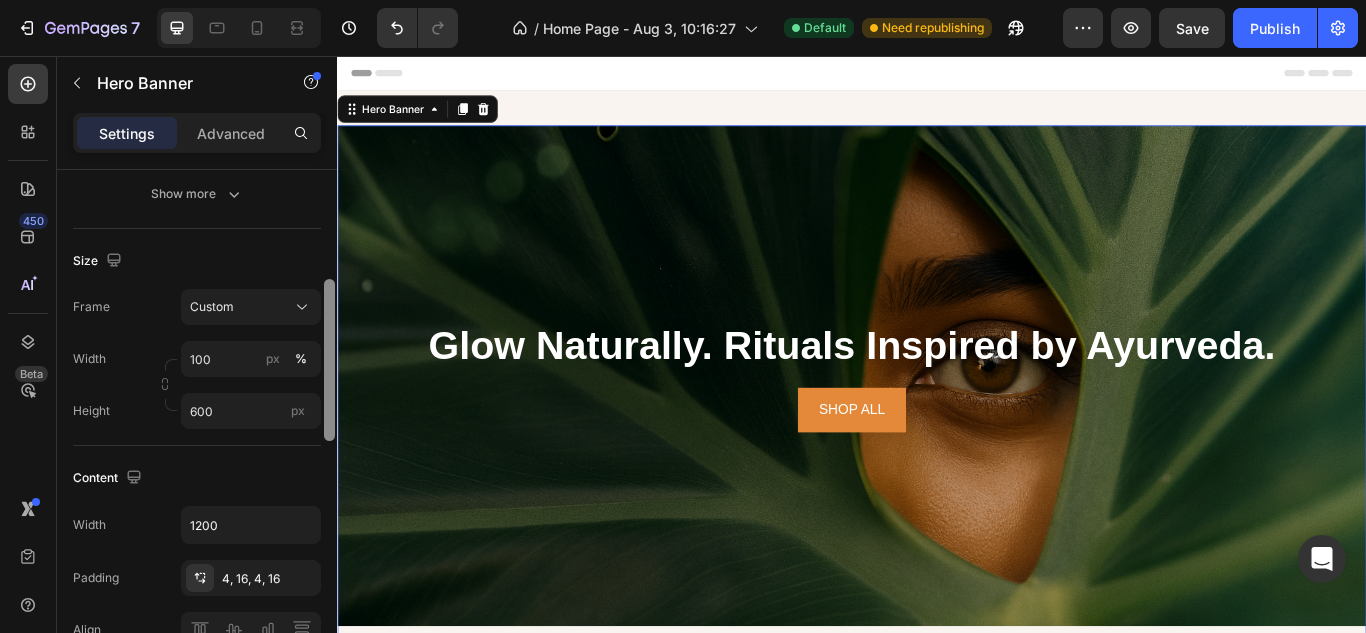 drag, startPoint x: 331, startPoint y: 212, endPoint x: 324, endPoint y: 322, distance: 110.2225 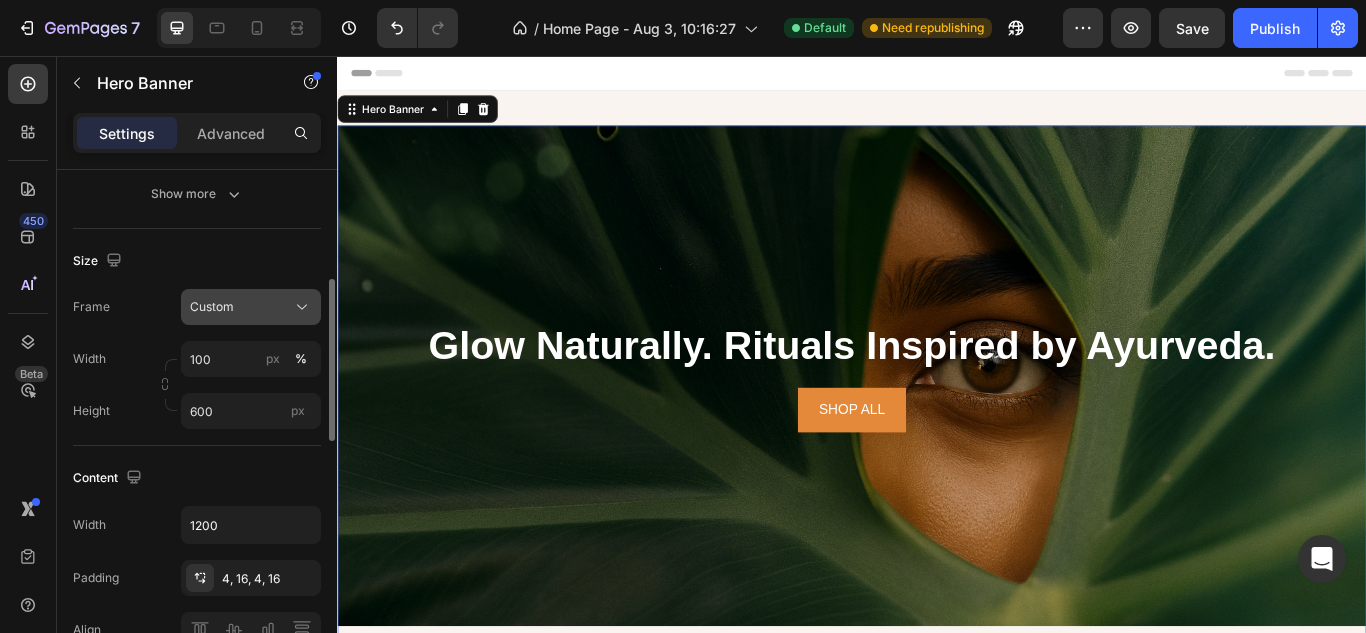 click on "Custom" 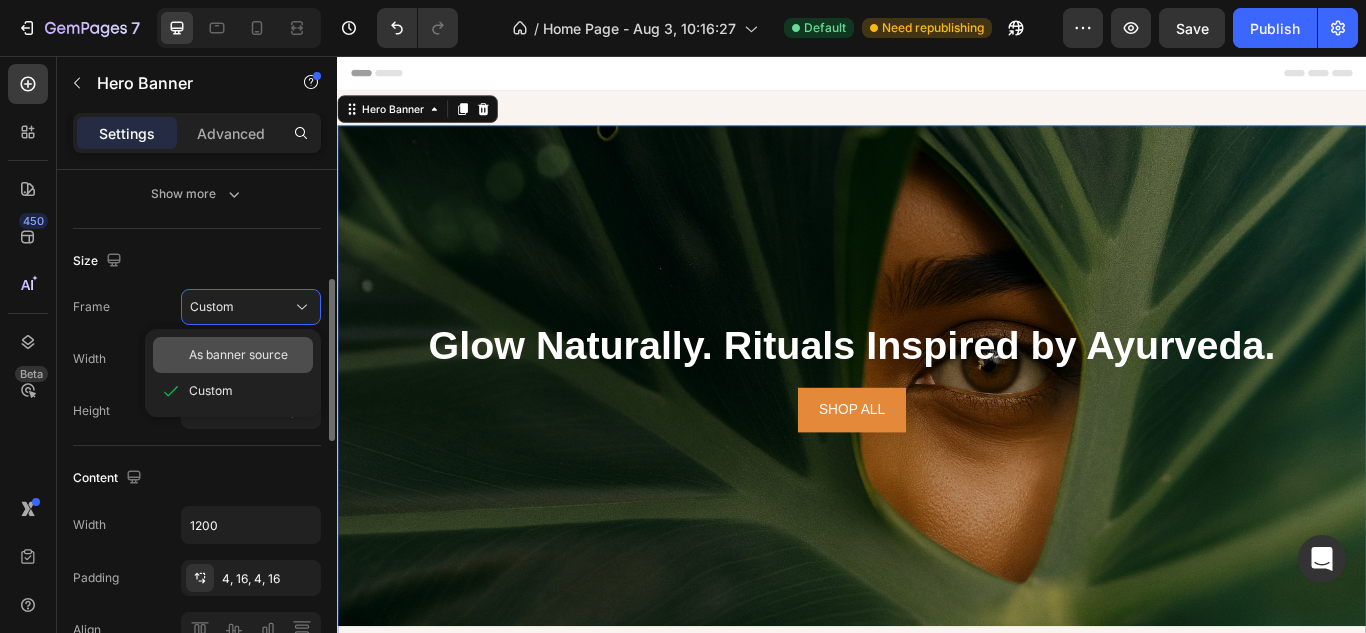click on "As banner source" 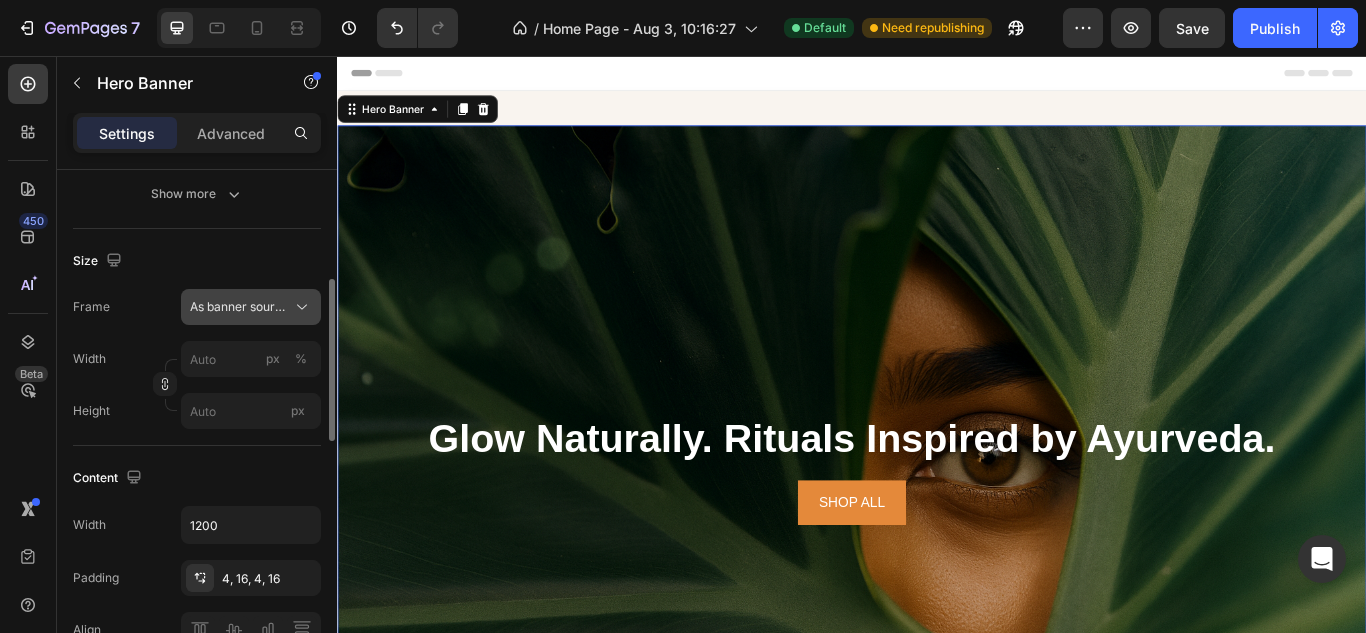 click on "As banner source" at bounding box center [239, 307] 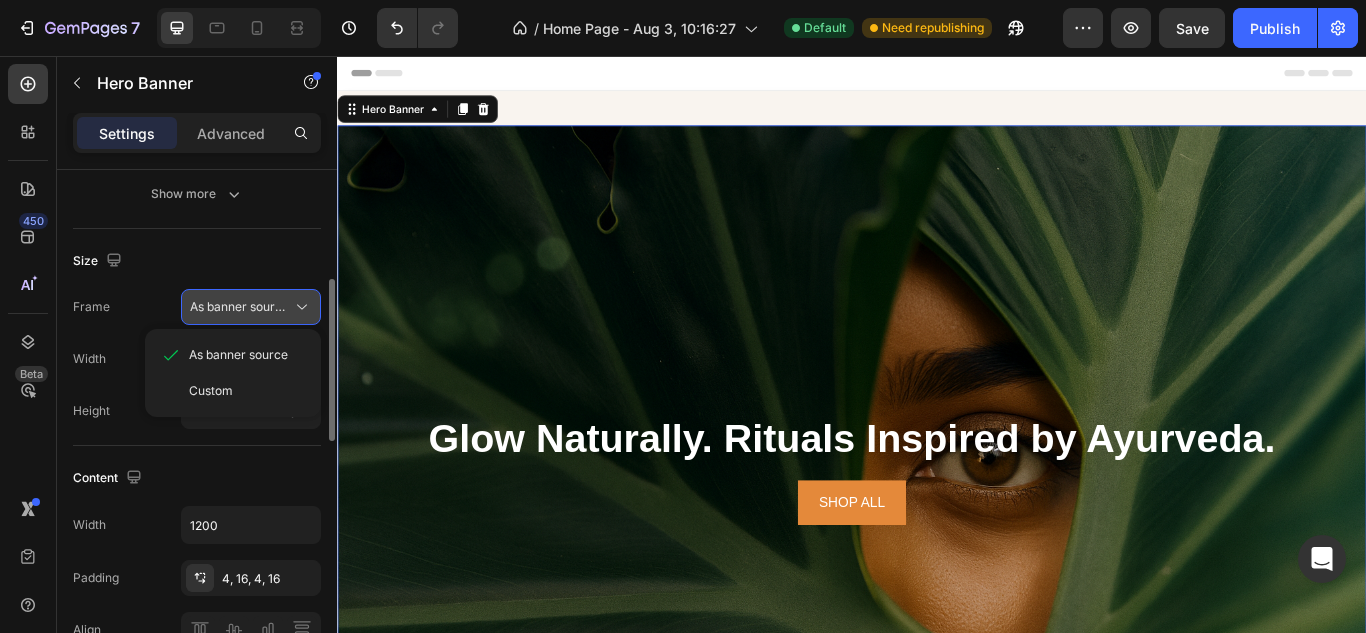 click on "As banner source" at bounding box center [239, 307] 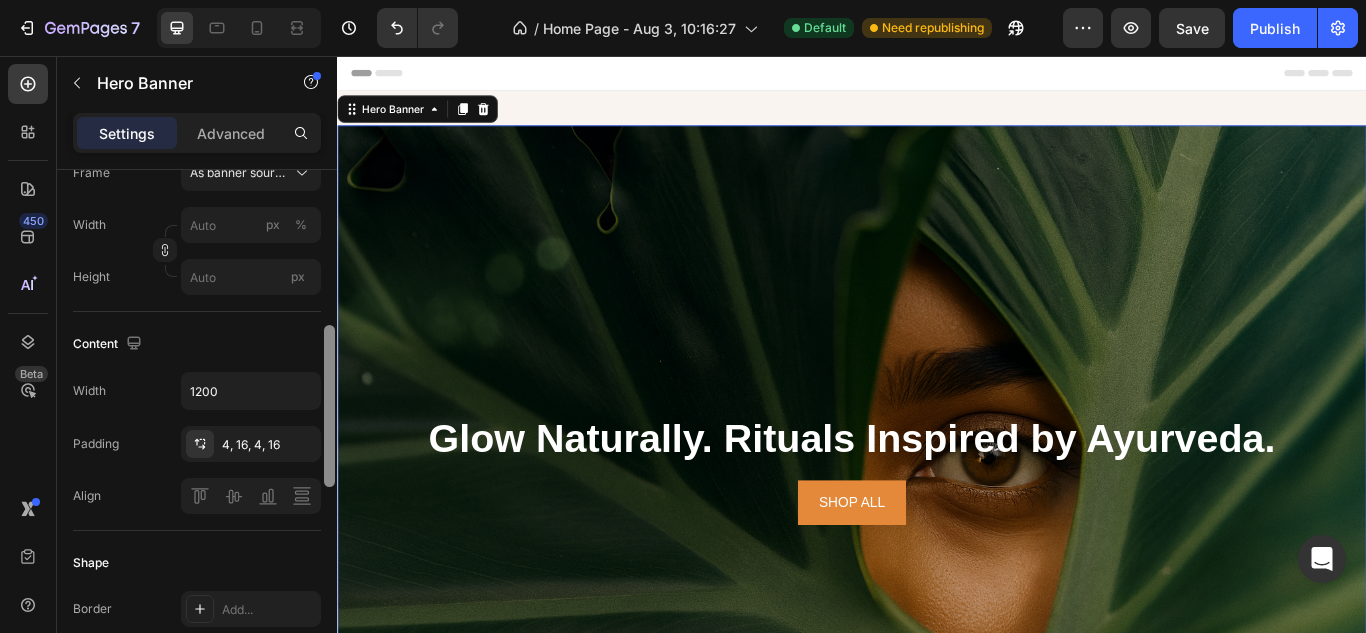 drag, startPoint x: 326, startPoint y: 336, endPoint x: 329, endPoint y: 379, distance: 43.104523 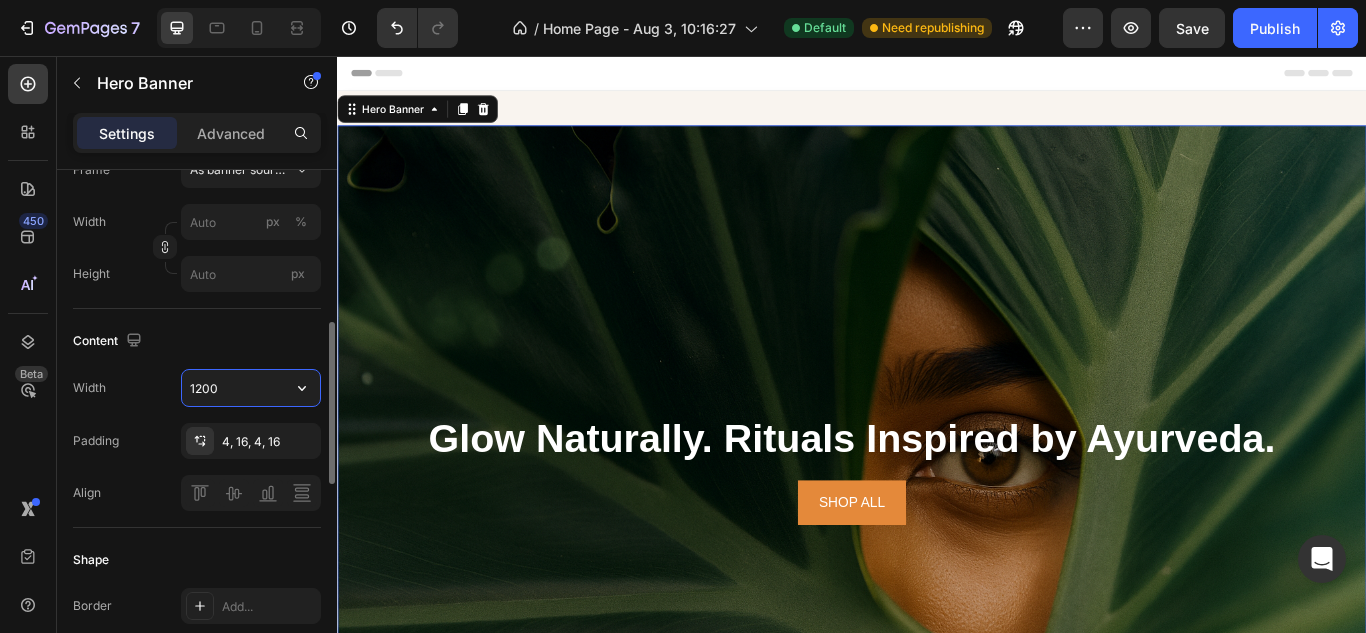 click on "1200" at bounding box center [251, 388] 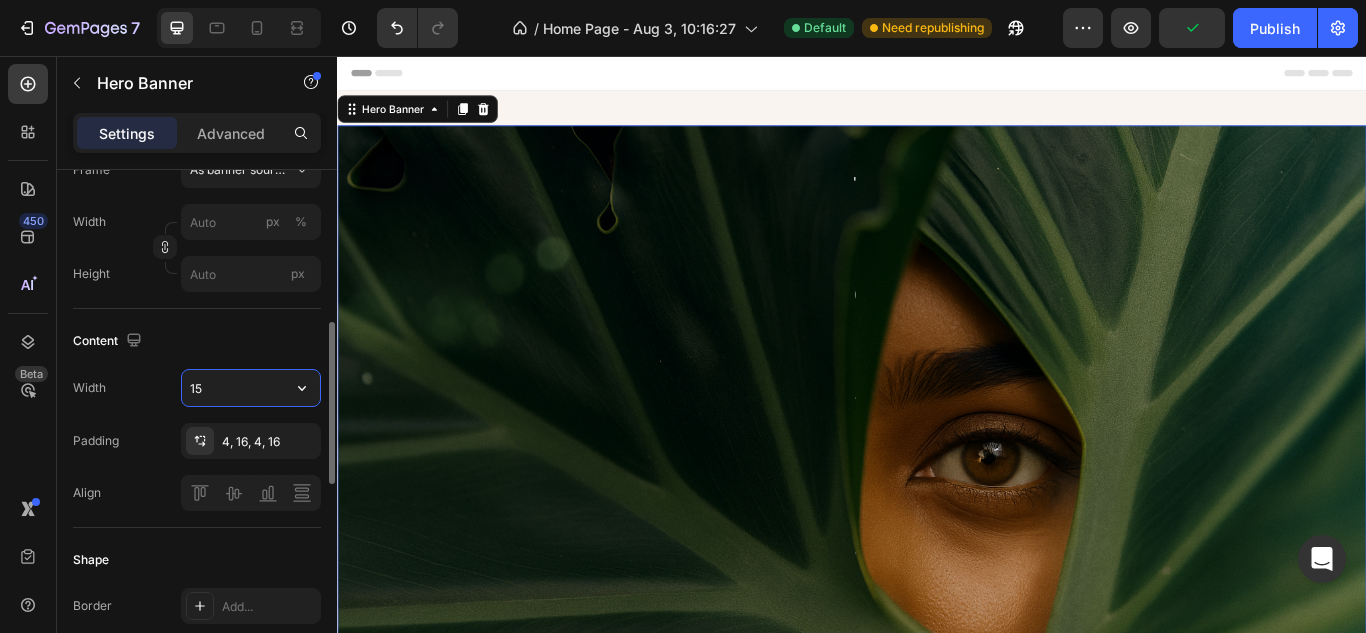 type on "1" 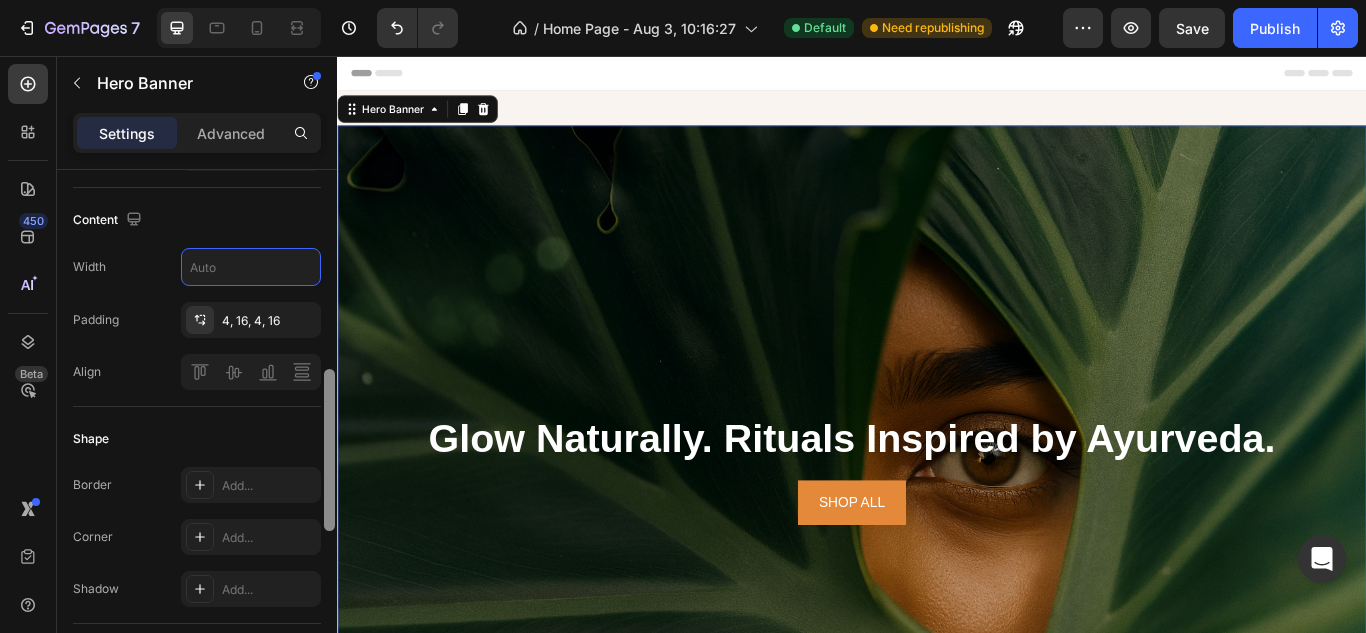 scroll, scrollTop: 616, scrollLeft: 0, axis: vertical 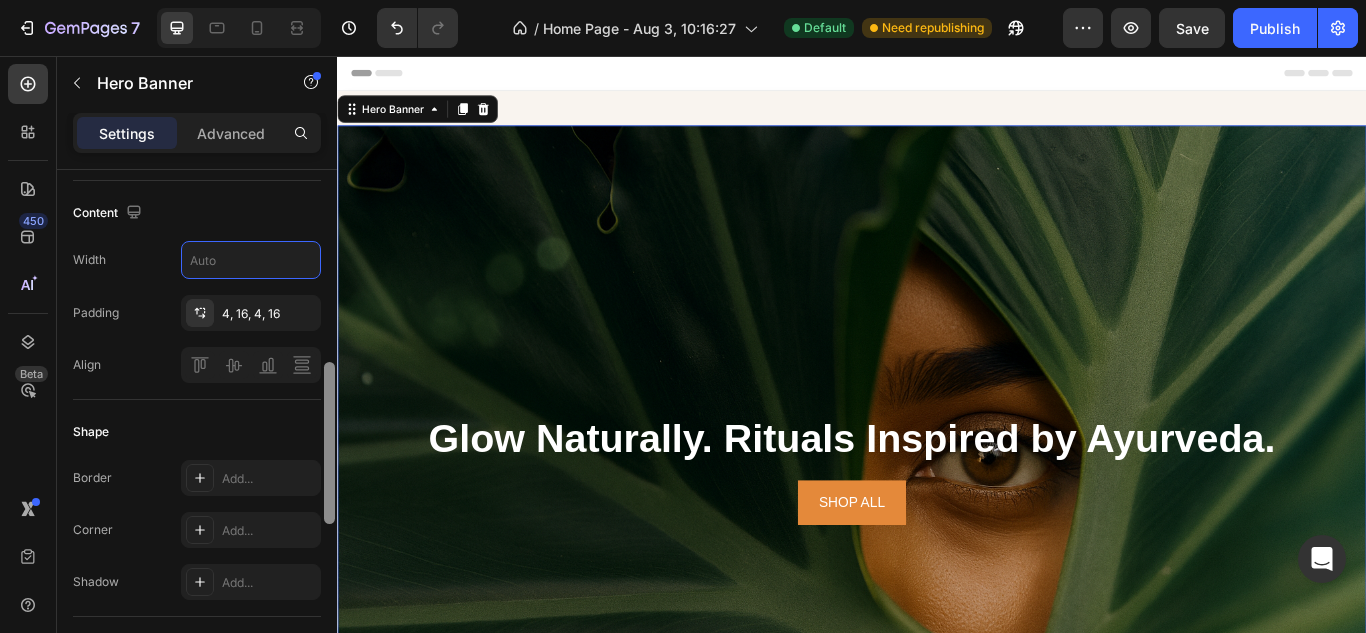 drag, startPoint x: 325, startPoint y: 400, endPoint x: 322, endPoint y: 440, distance: 40.112343 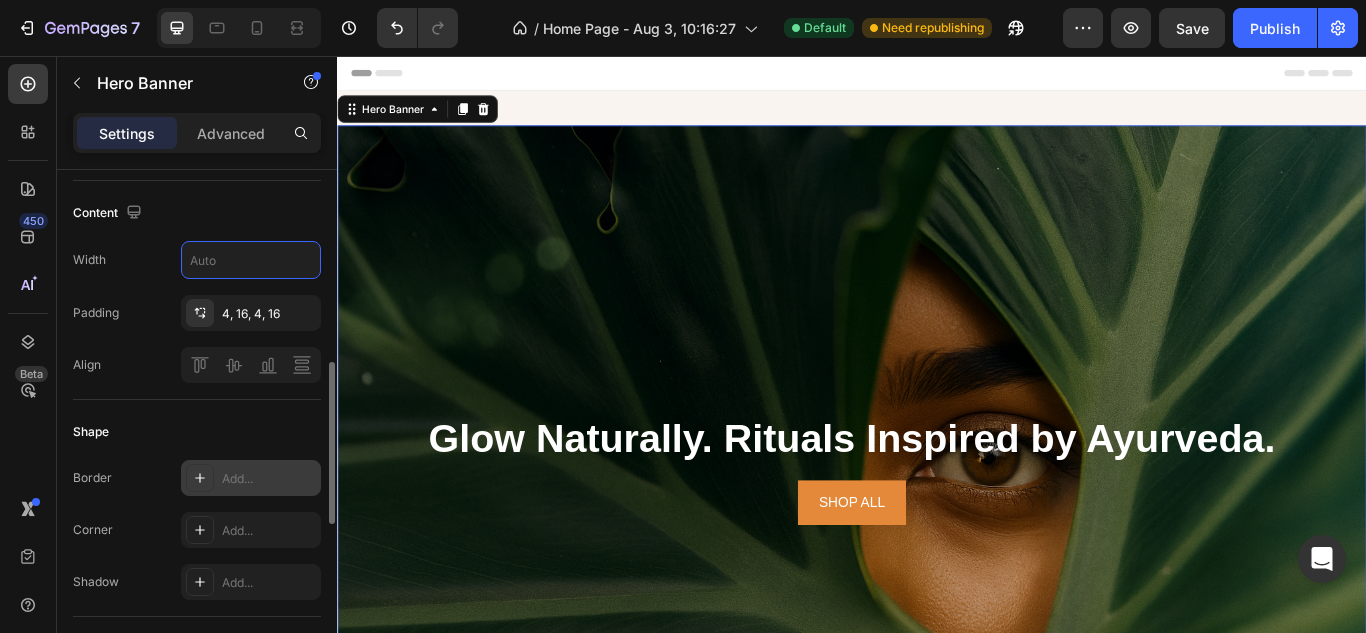 type 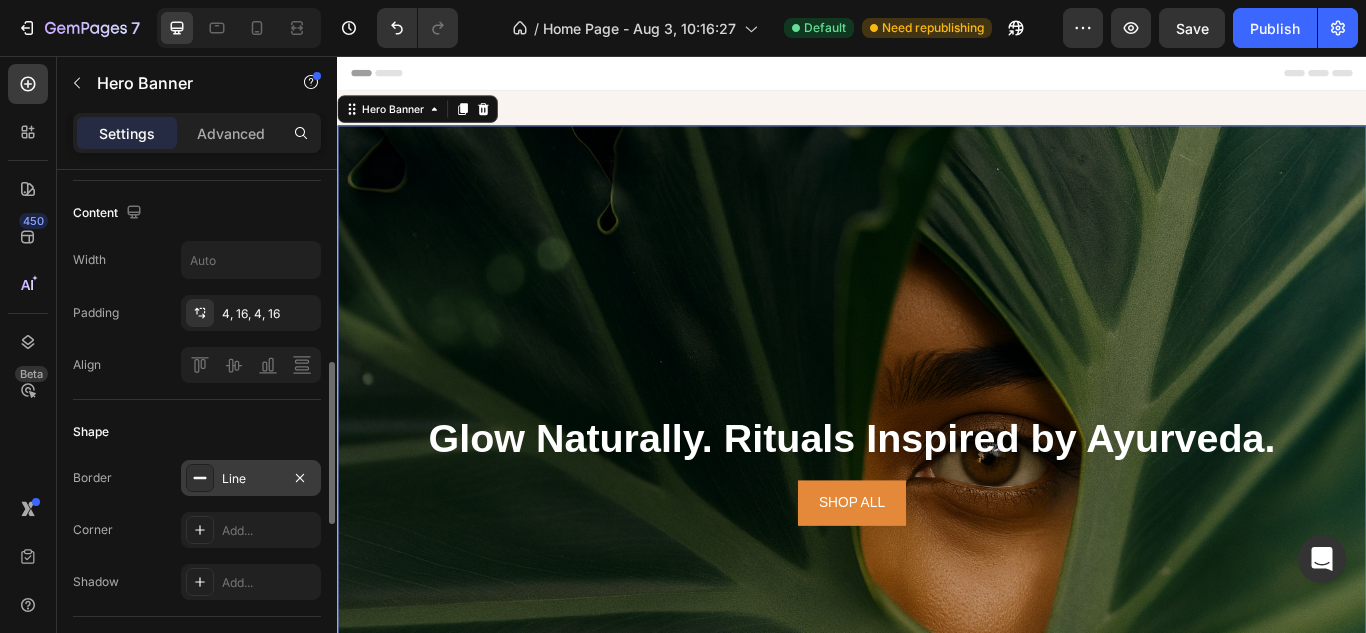 click on "Shape" at bounding box center (197, 432) 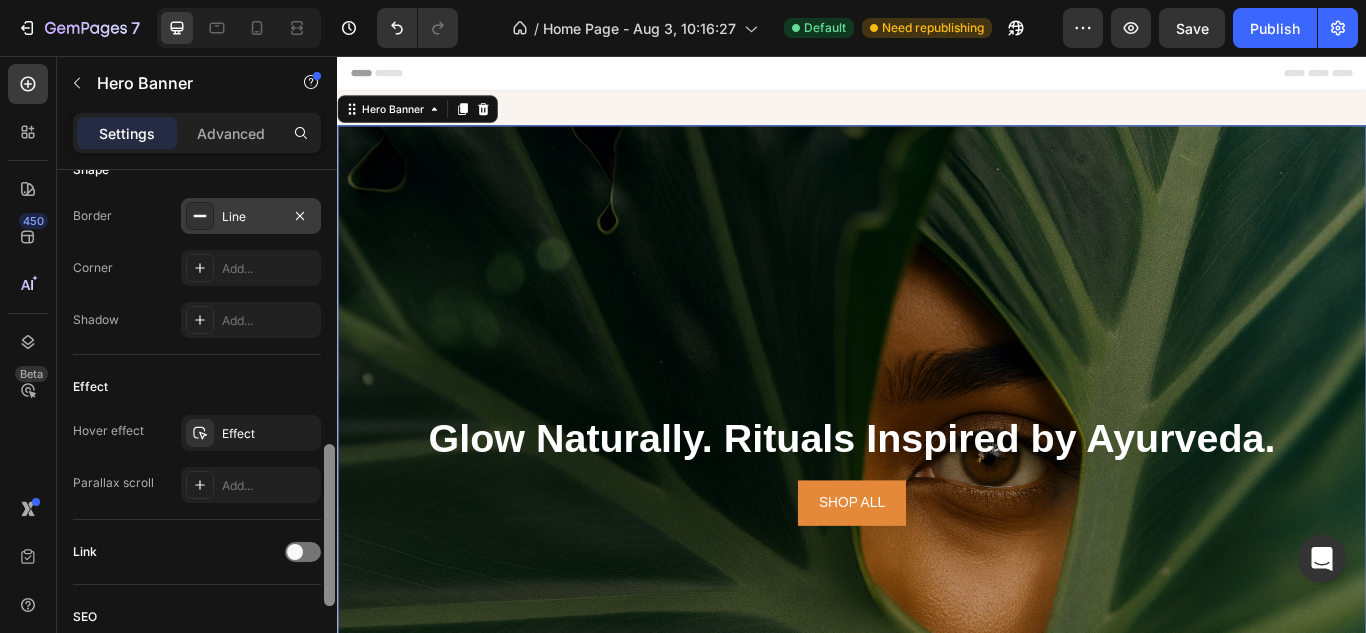 scroll, scrollTop: 846, scrollLeft: 0, axis: vertical 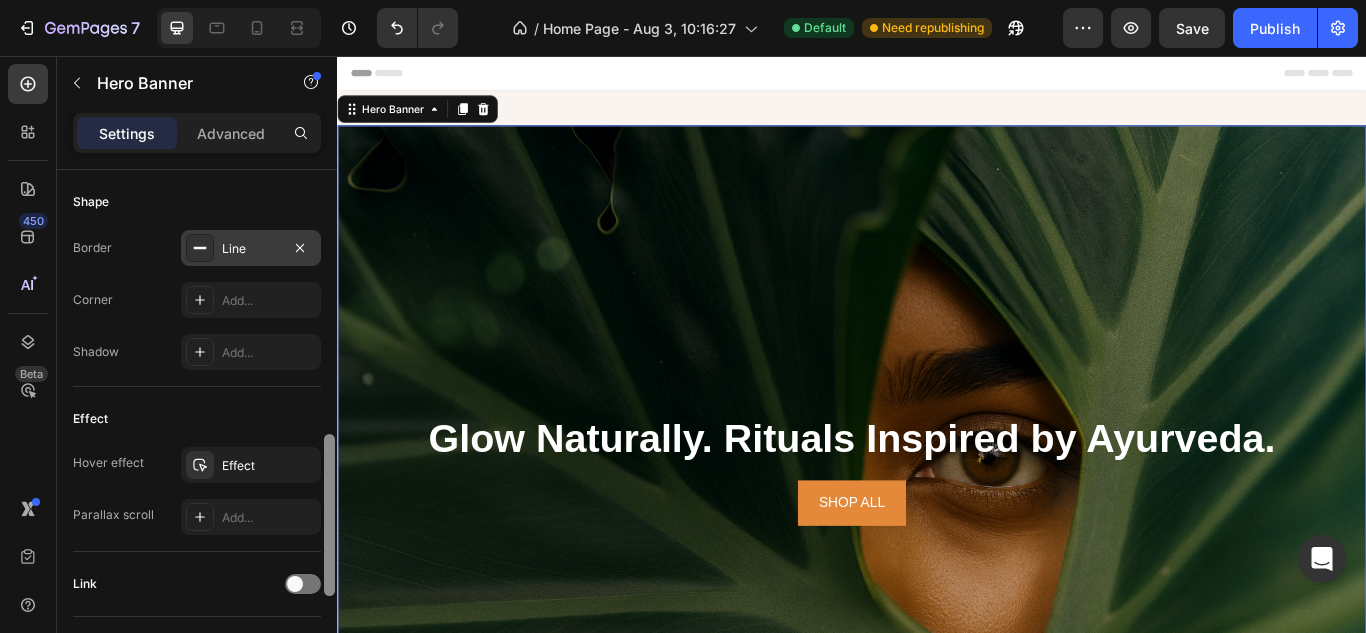 drag, startPoint x: 328, startPoint y: 459, endPoint x: 324, endPoint y: 531, distance: 72.11102 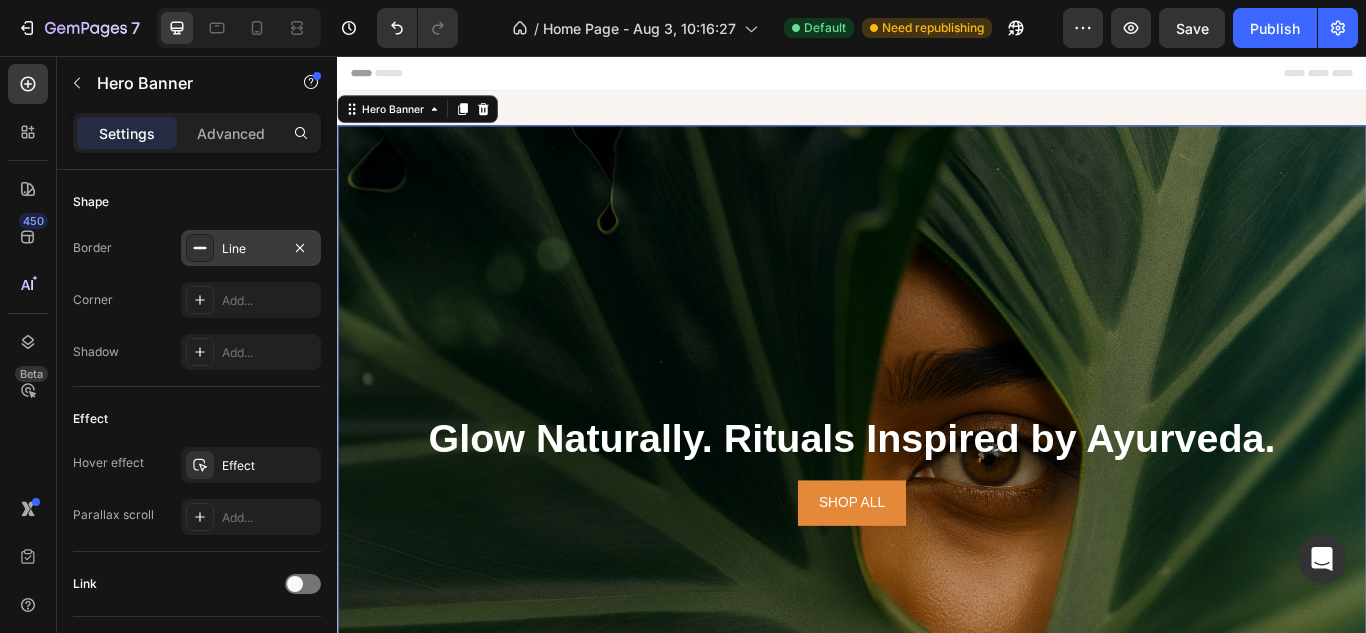 click on "Line" at bounding box center [251, 249] 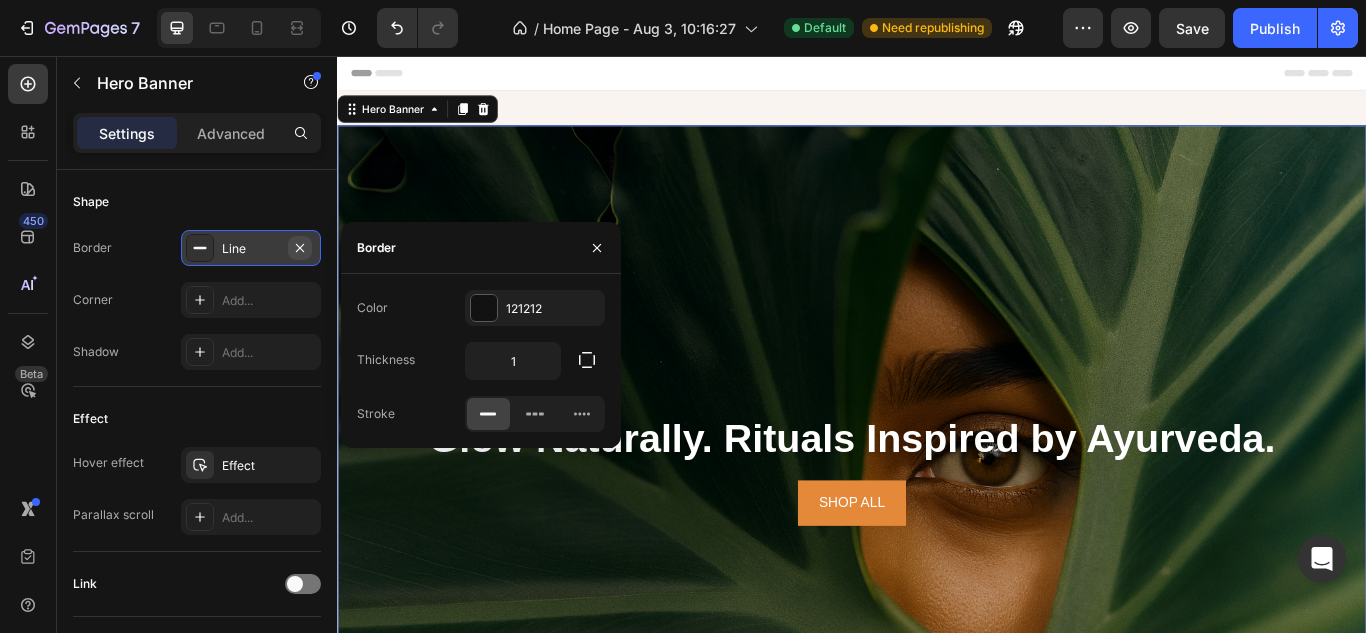 click 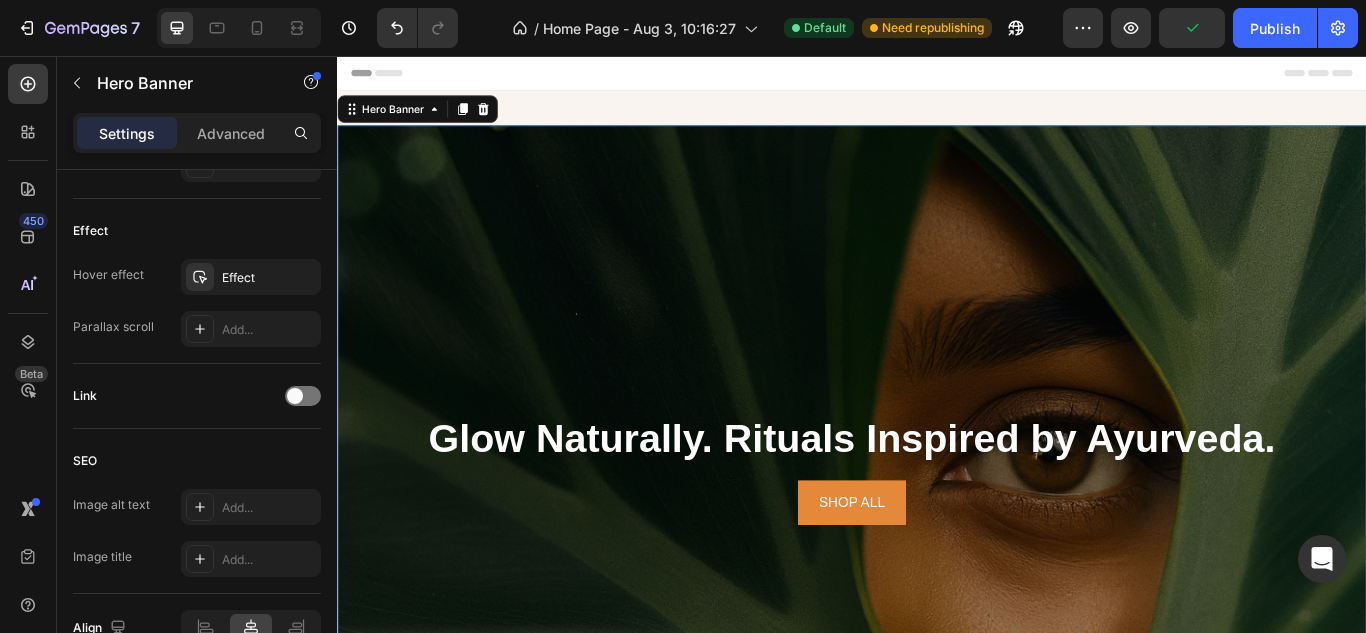 scroll, scrollTop: 575, scrollLeft: 0, axis: vertical 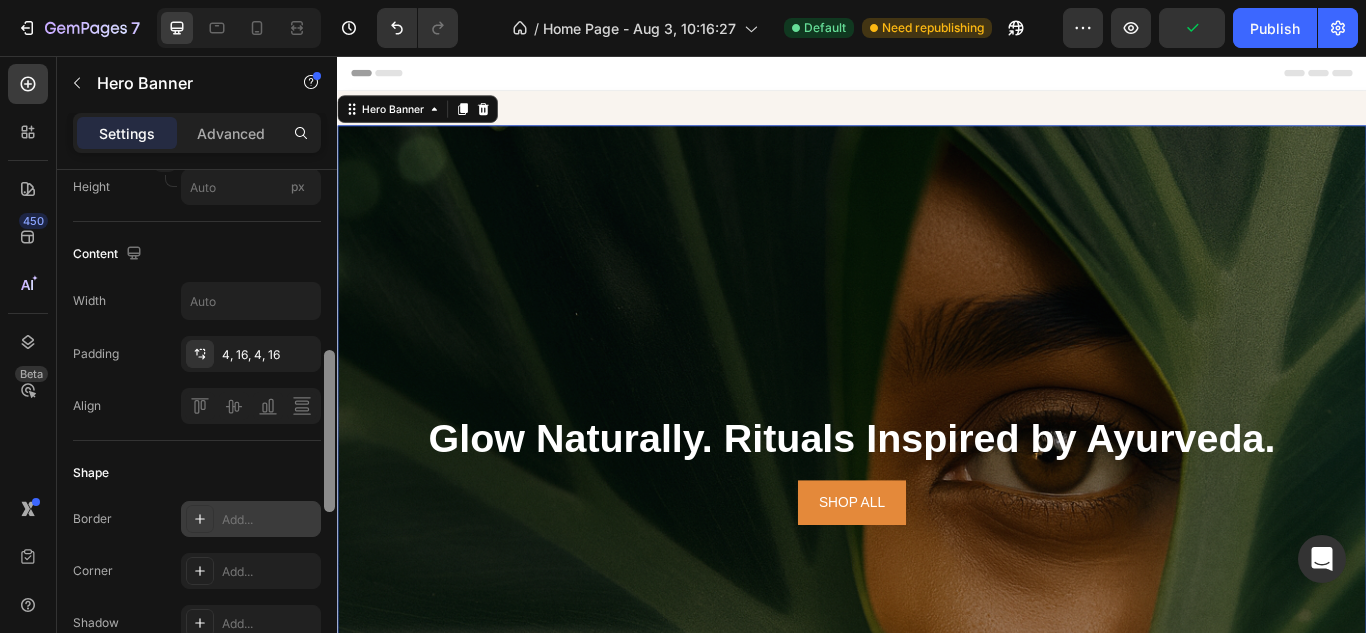 drag, startPoint x: 666, startPoint y: 517, endPoint x: 346, endPoint y: 247, distance: 418.68842 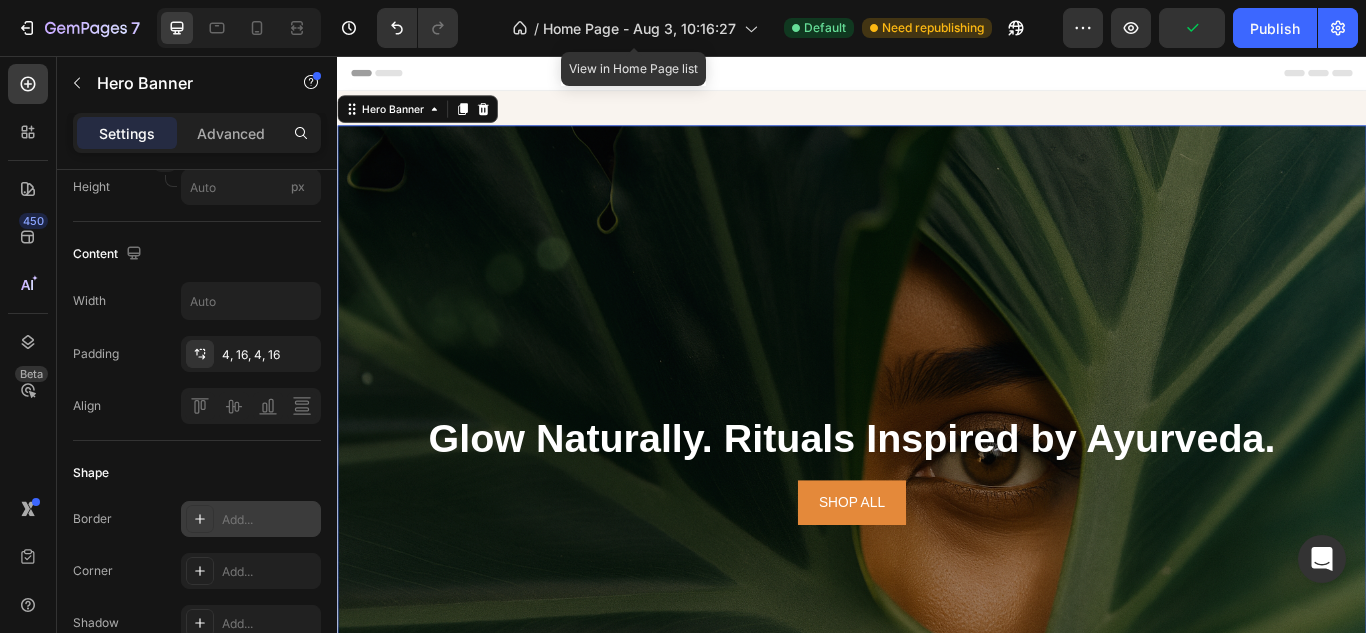 scroll, scrollTop: 0, scrollLeft: 0, axis: both 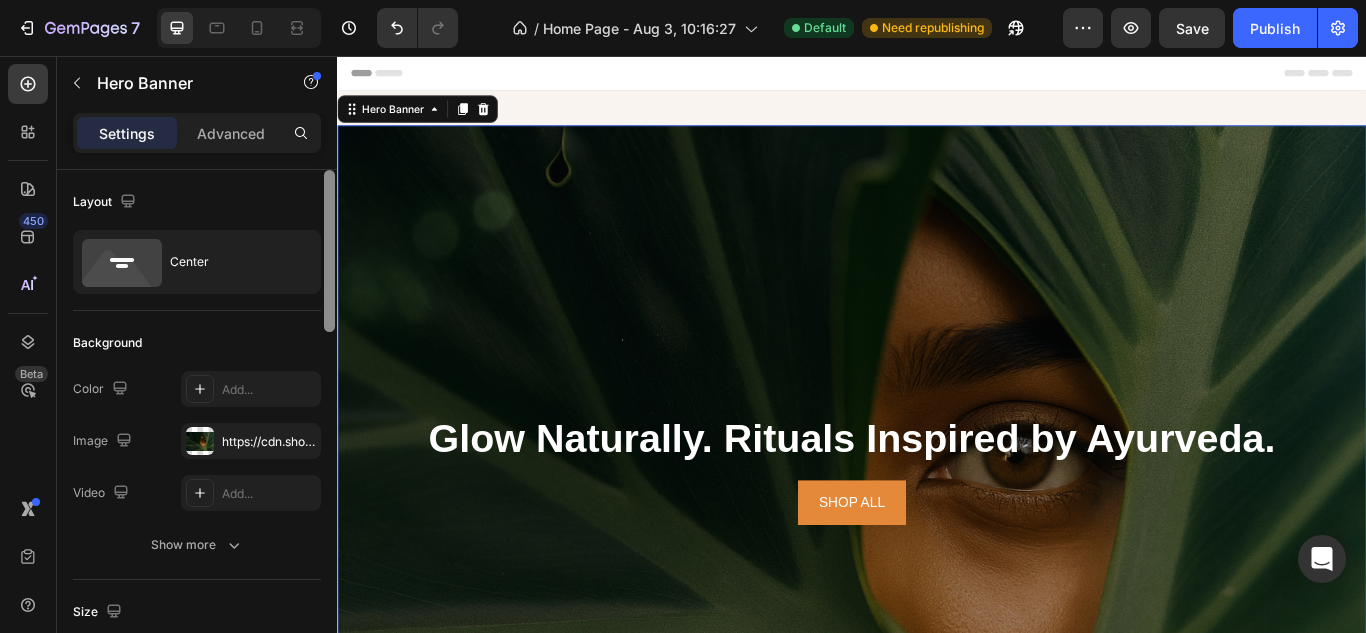 click at bounding box center [937, 537] 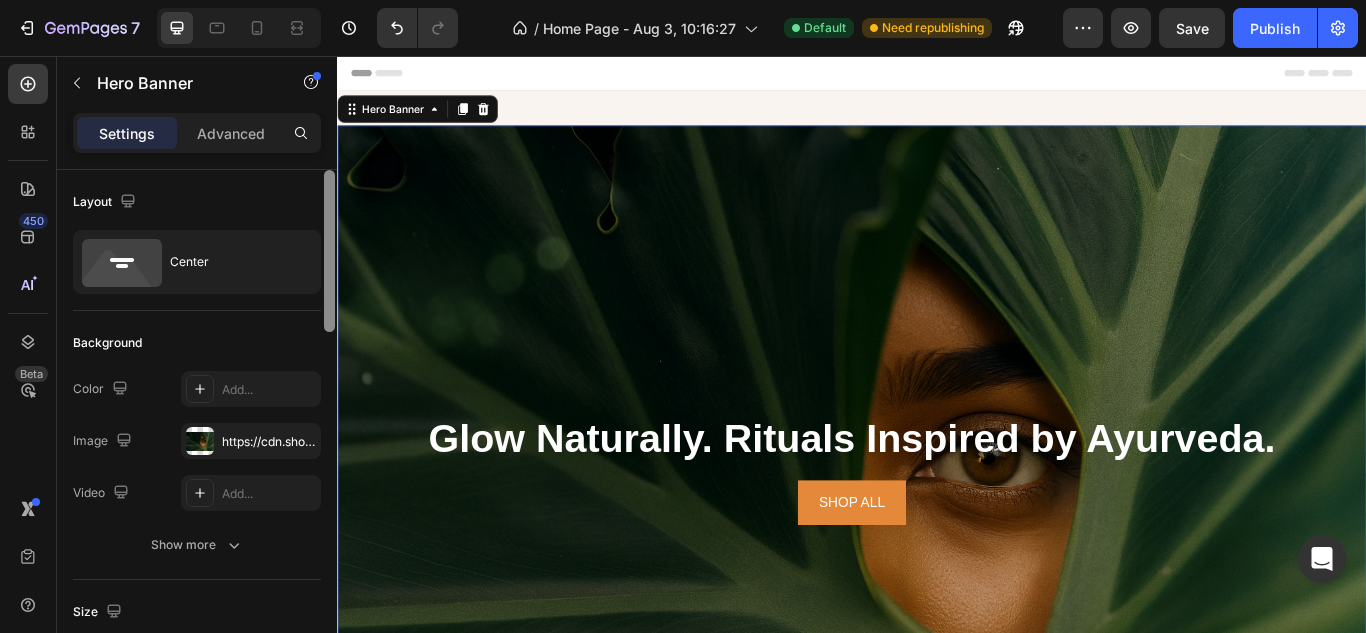 scroll, scrollTop: 41, scrollLeft: 0, axis: vertical 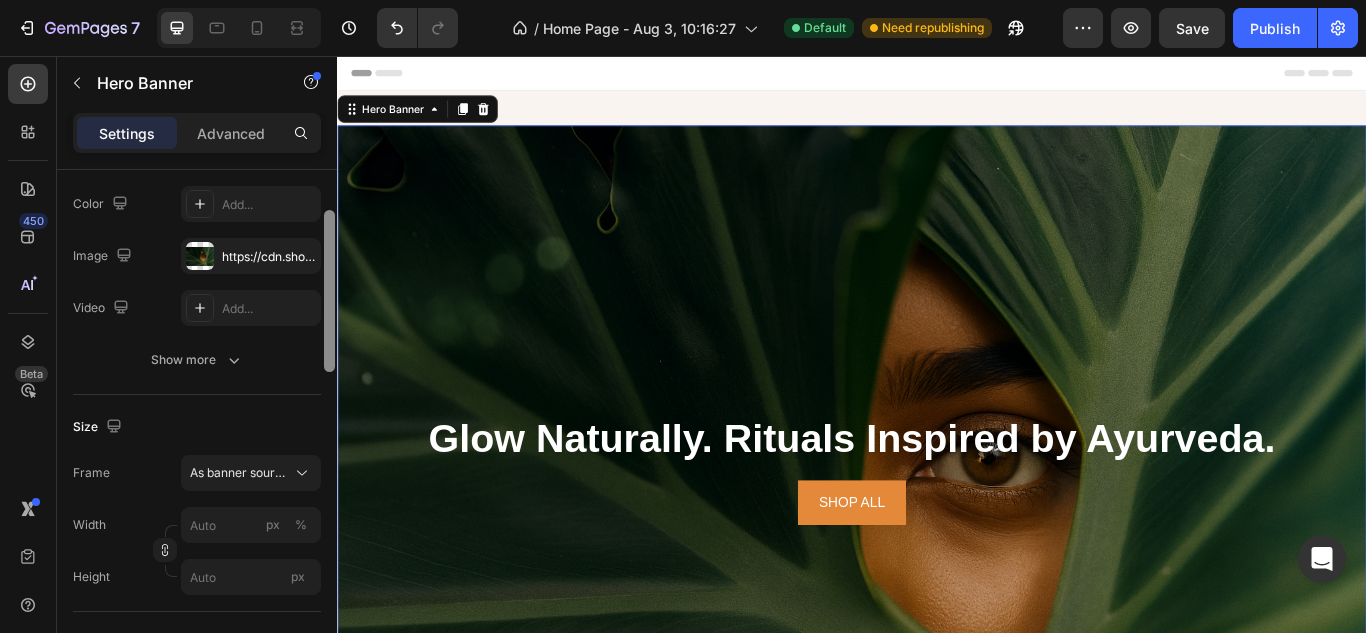 drag, startPoint x: 328, startPoint y: 209, endPoint x: 329, endPoint y: 264, distance: 55.00909 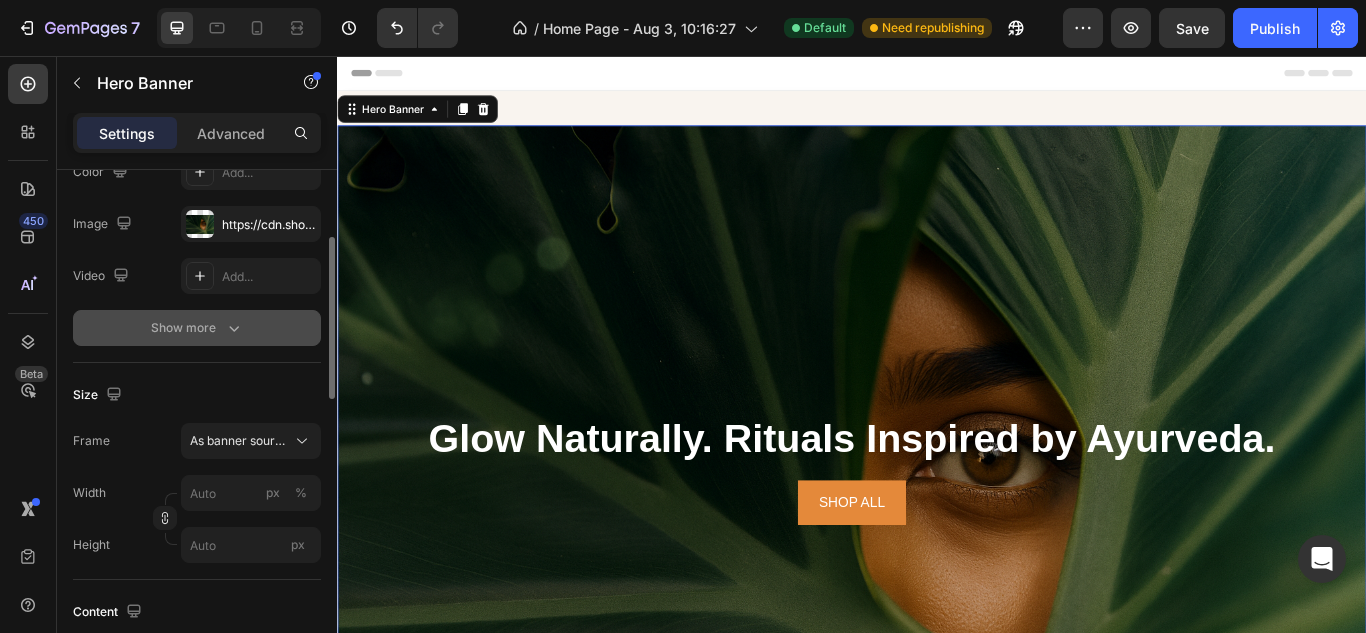 click on "Show more" at bounding box center (197, 328) 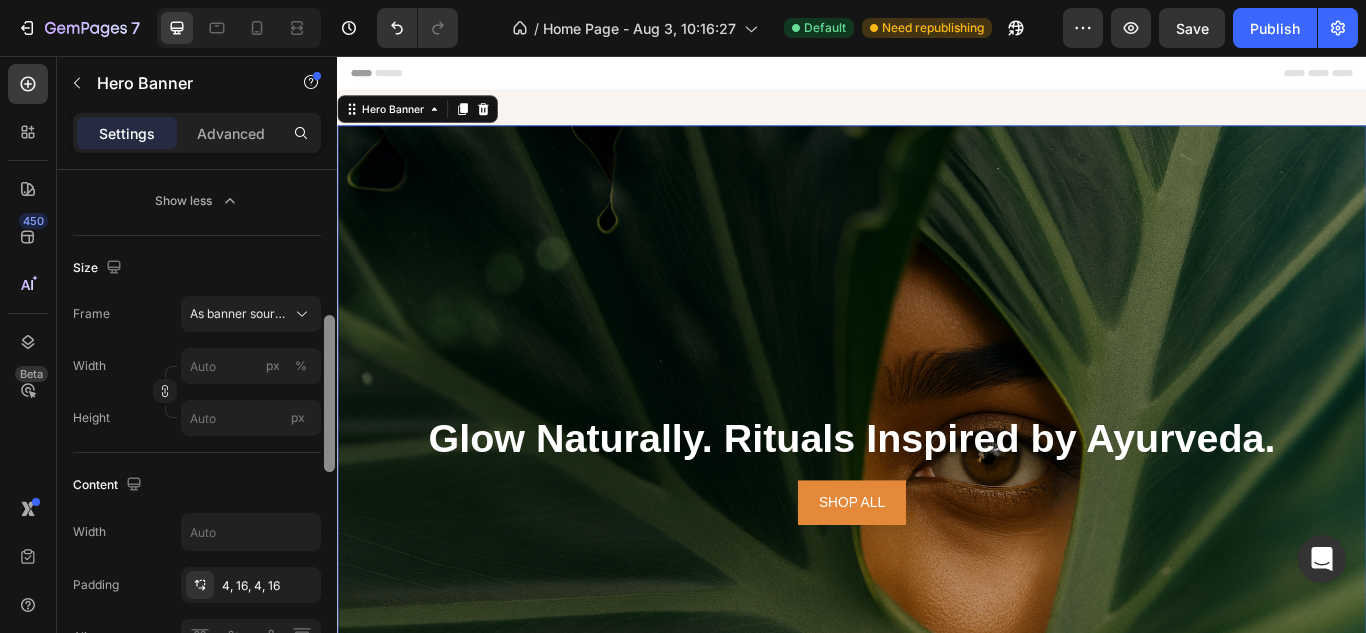 scroll, scrollTop: 418, scrollLeft: 0, axis: vertical 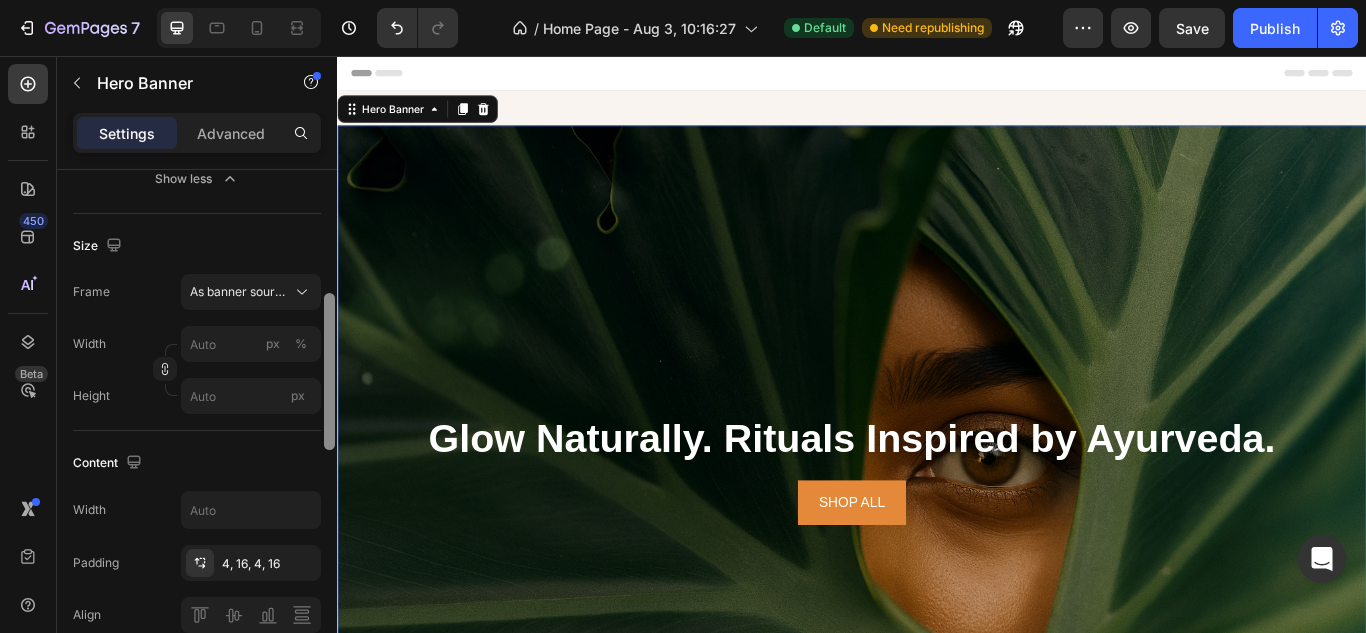 drag, startPoint x: 333, startPoint y: 335, endPoint x: 324, endPoint y: 398, distance: 63.63961 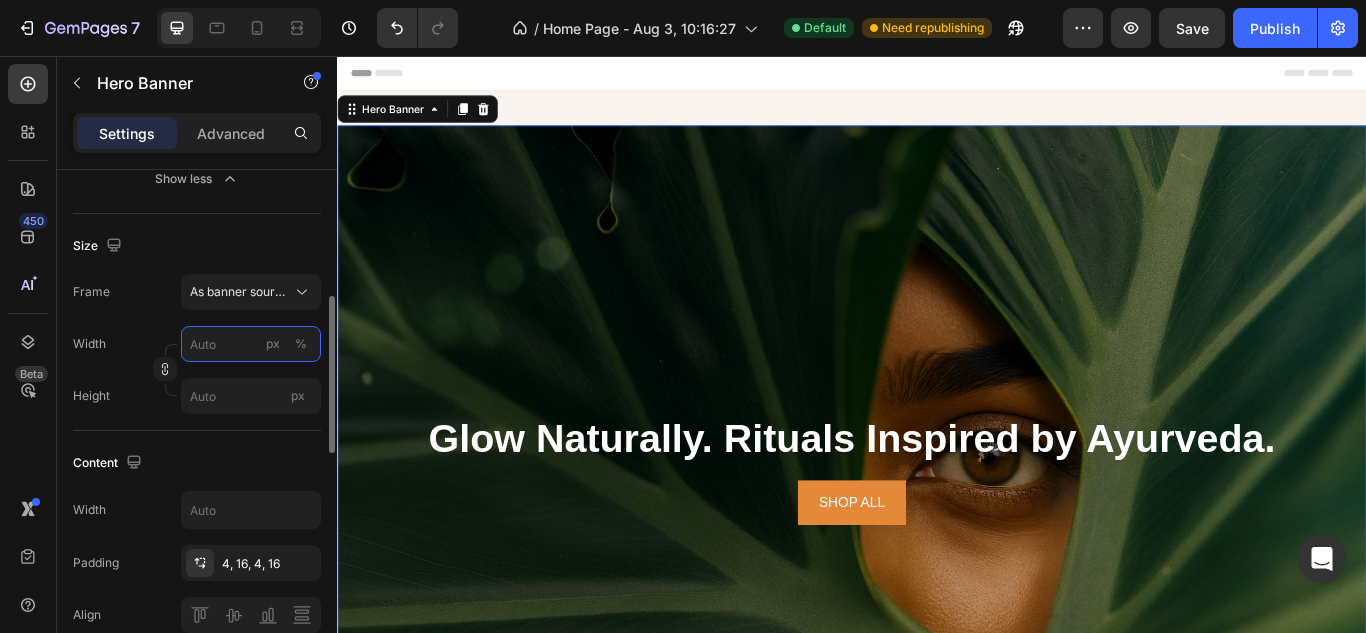 click on "px %" at bounding box center [251, 344] 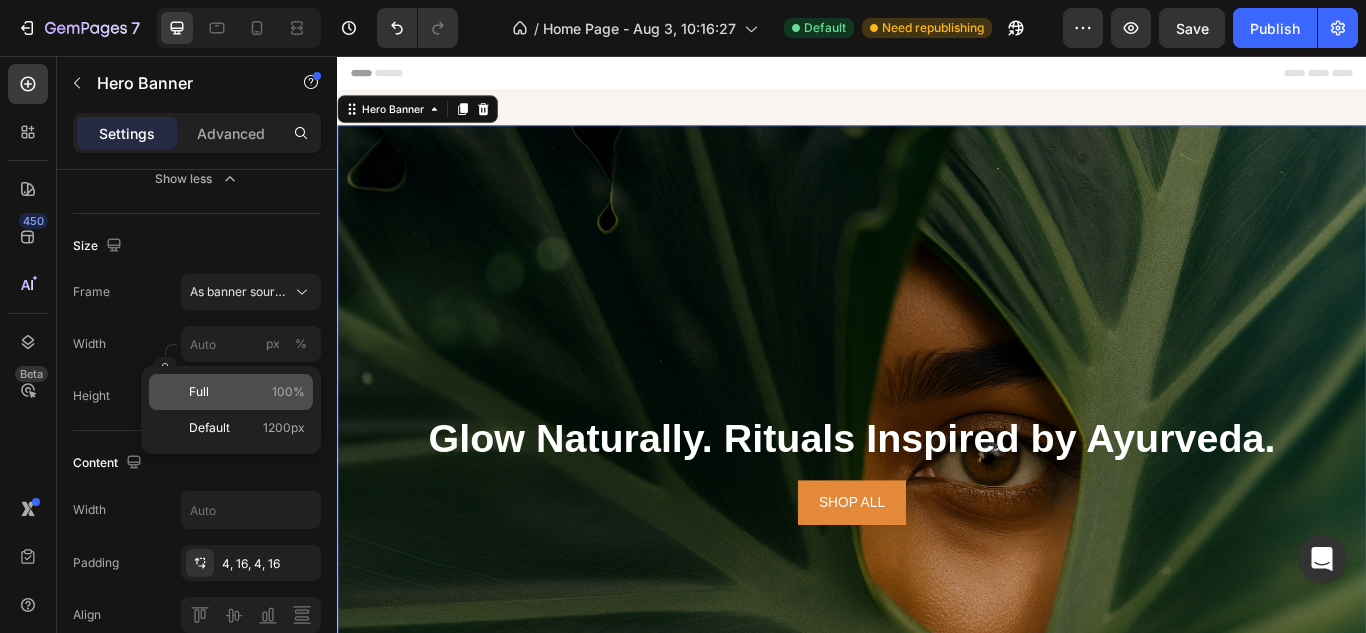 click on "Full 100%" at bounding box center [247, 392] 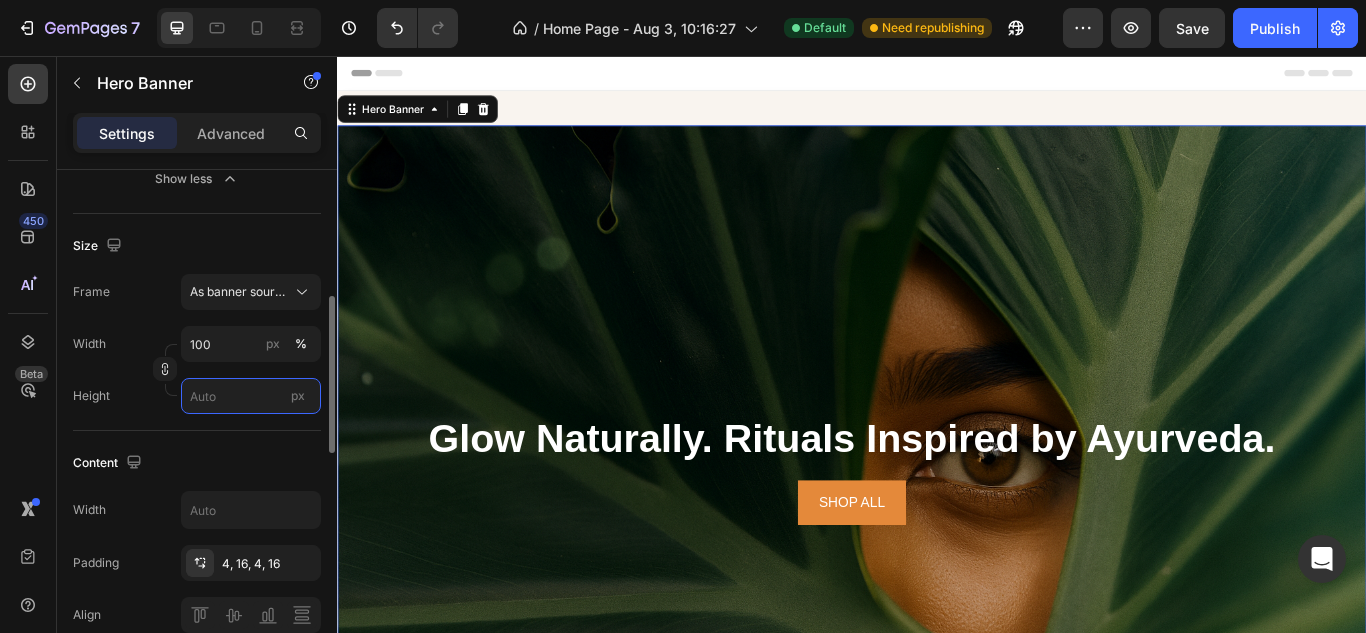 click on "px" at bounding box center [251, 396] 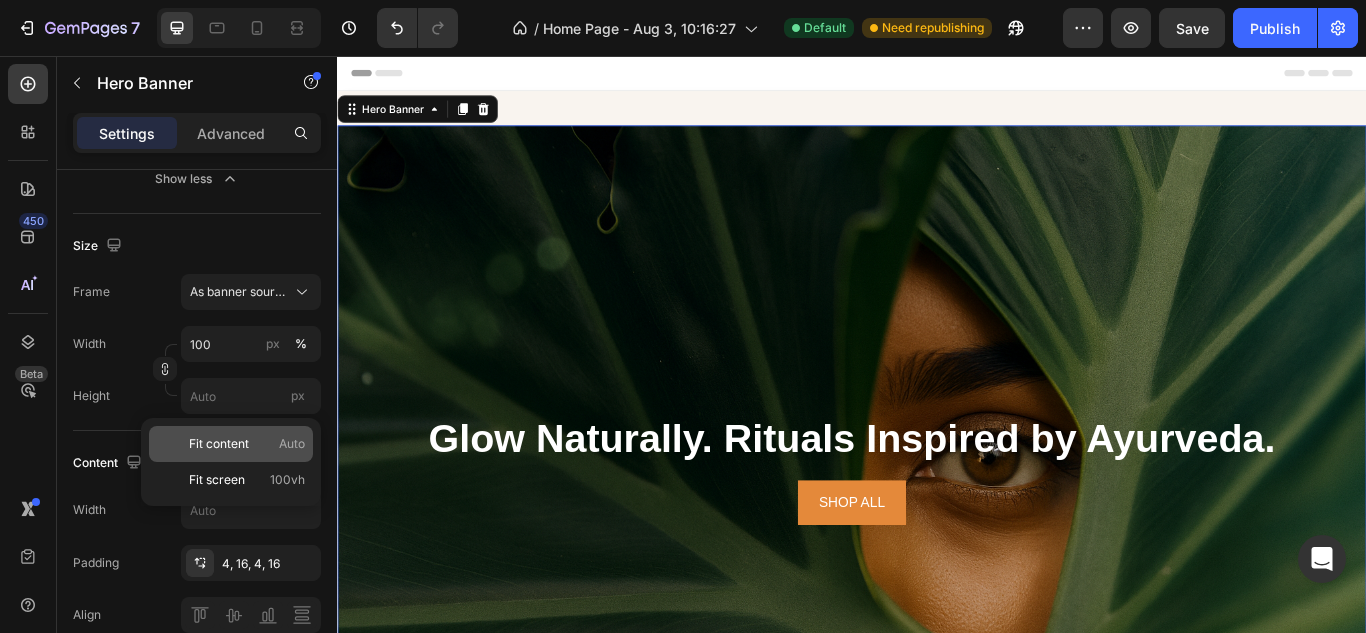 click on "Fit content" at bounding box center [219, 444] 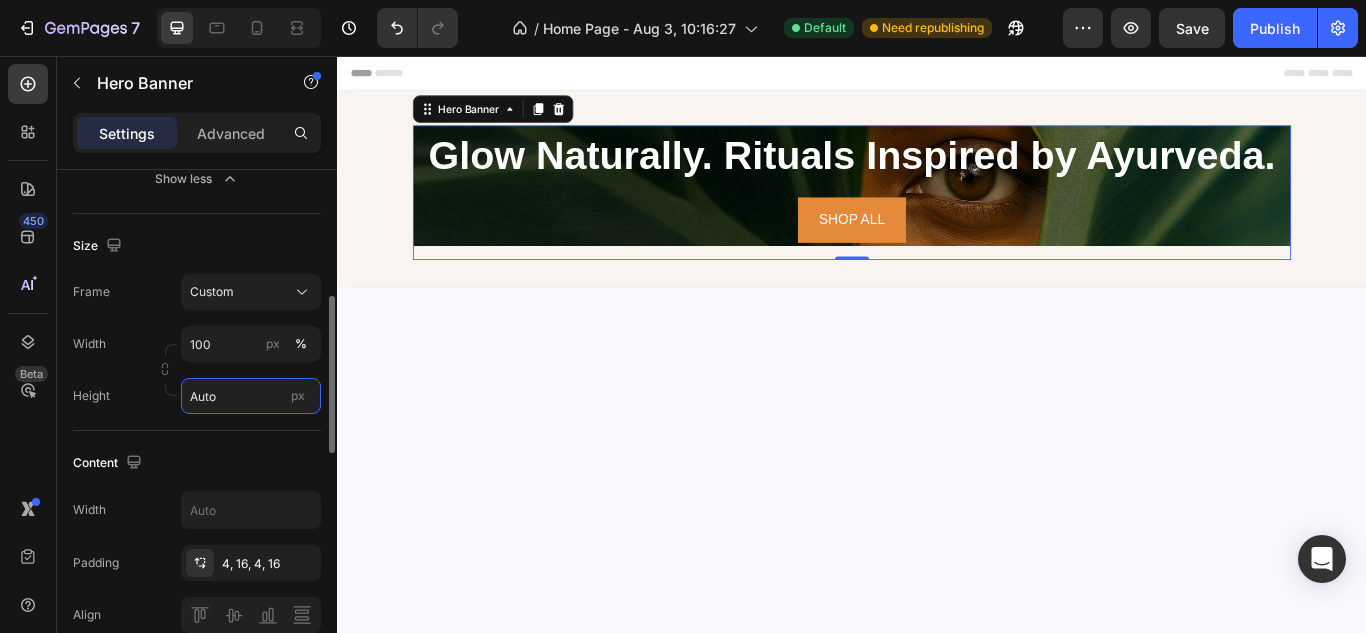 click on "Auto" at bounding box center [251, 396] 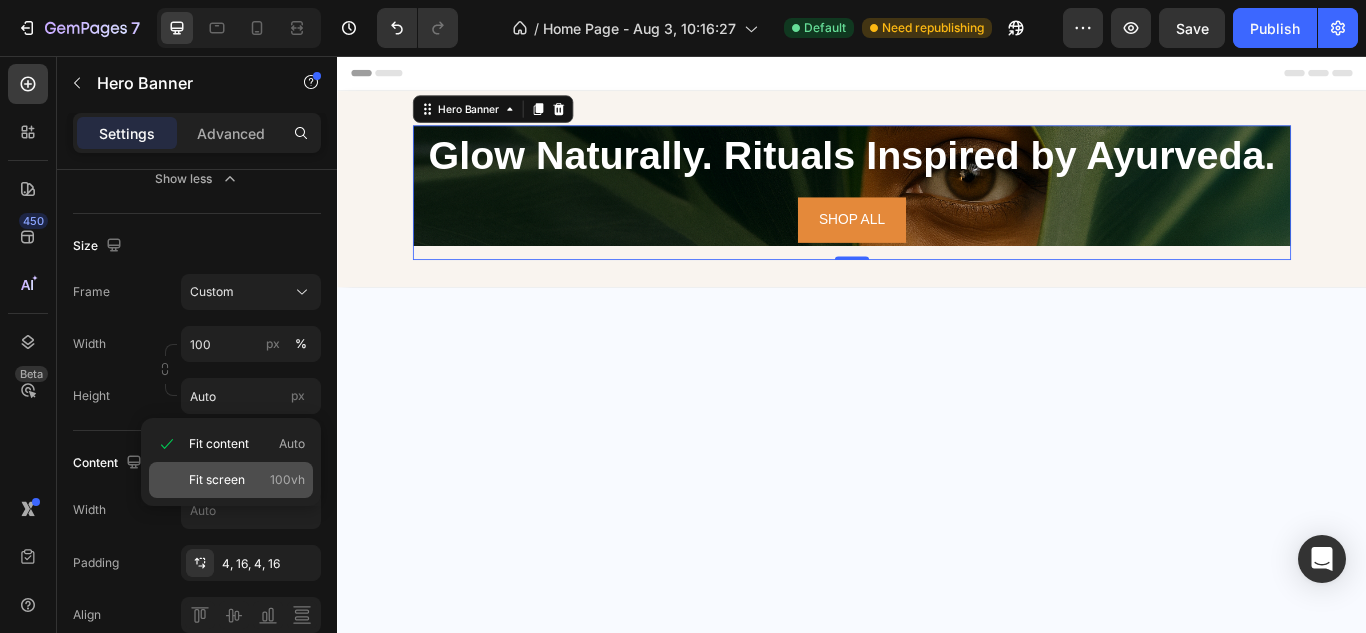 click on "Fit screen" at bounding box center (217, 480) 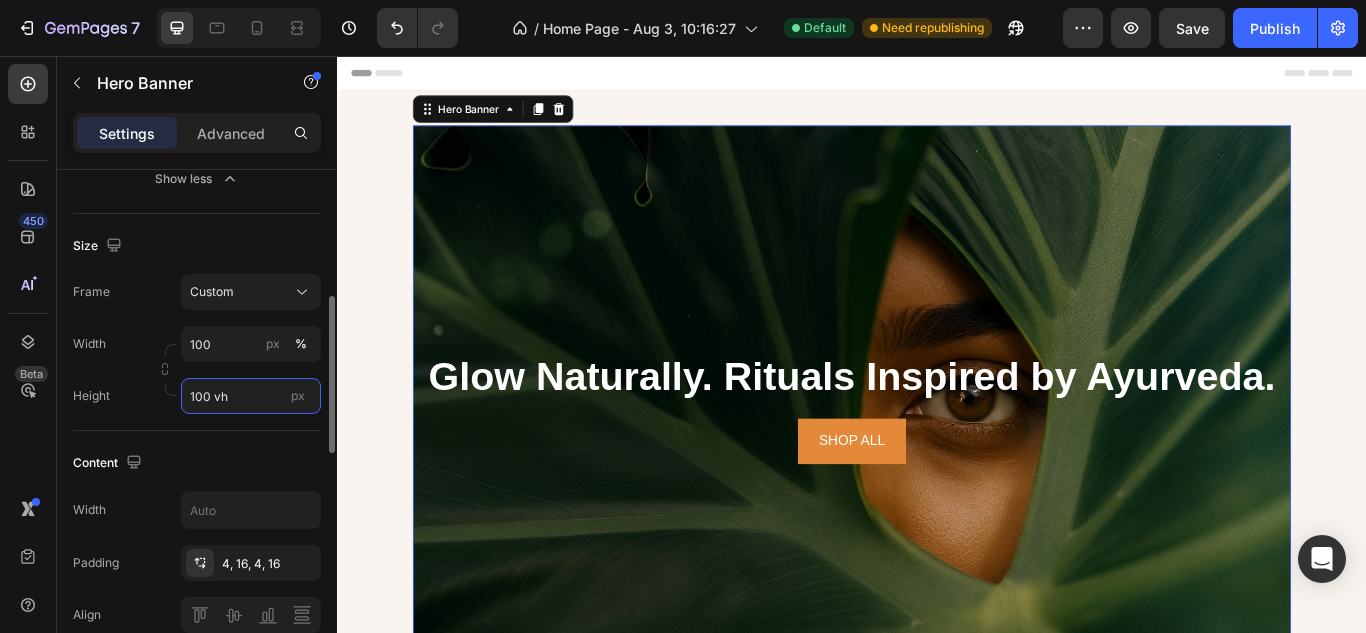 click on "100 vh" at bounding box center (251, 396) 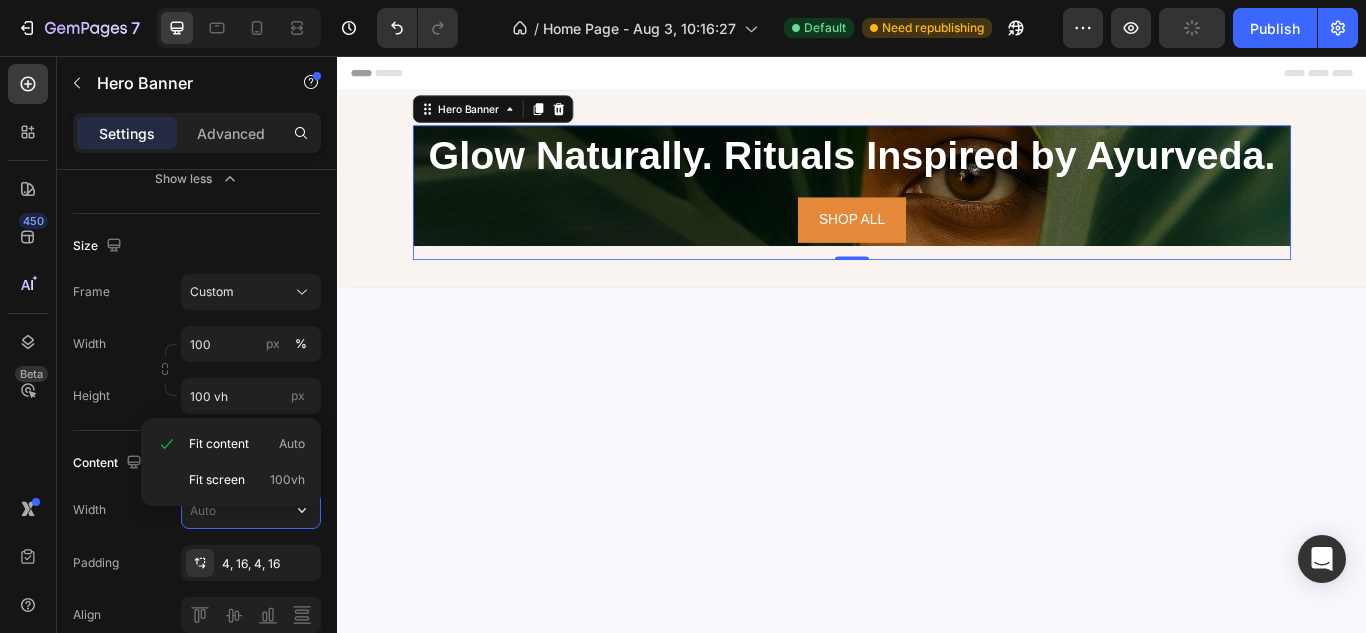 type on "Auto" 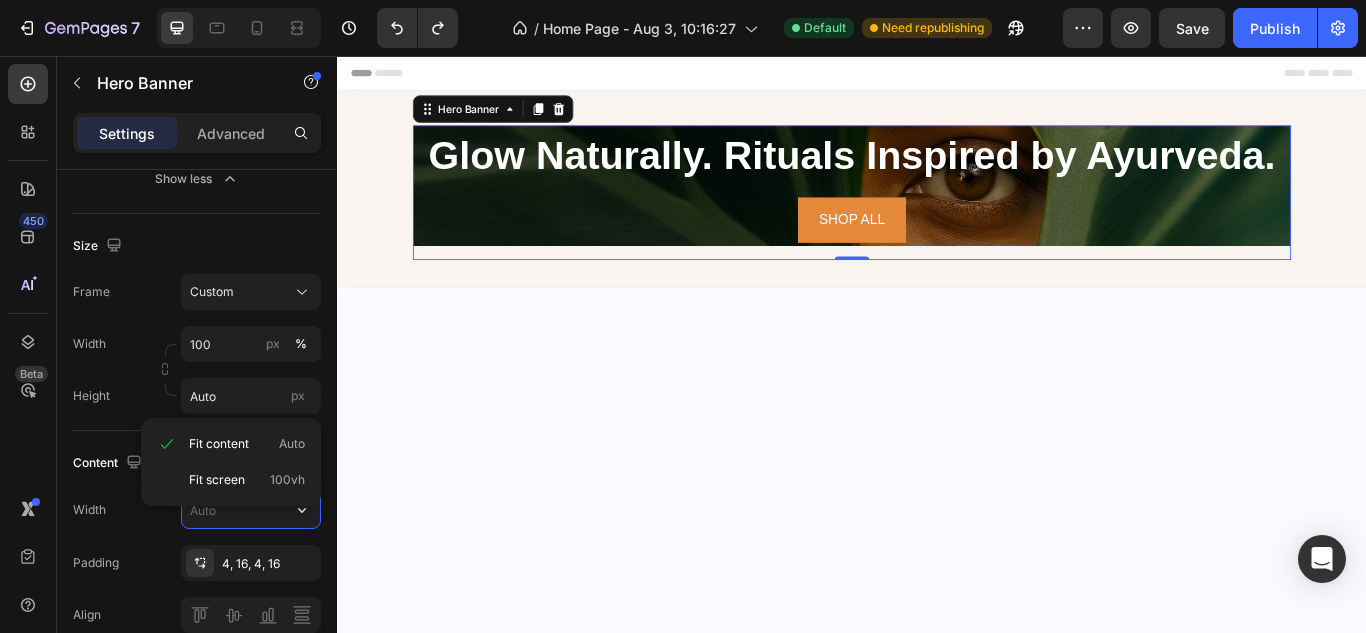 type 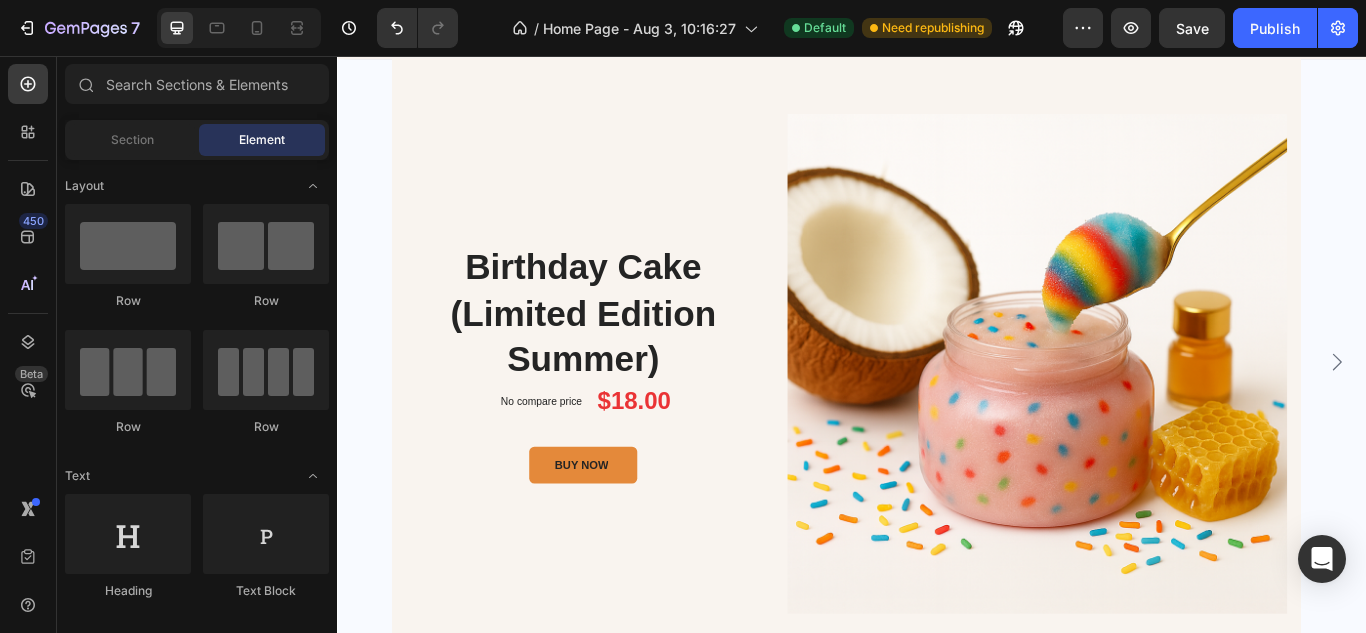 scroll, scrollTop: 986, scrollLeft: 0, axis: vertical 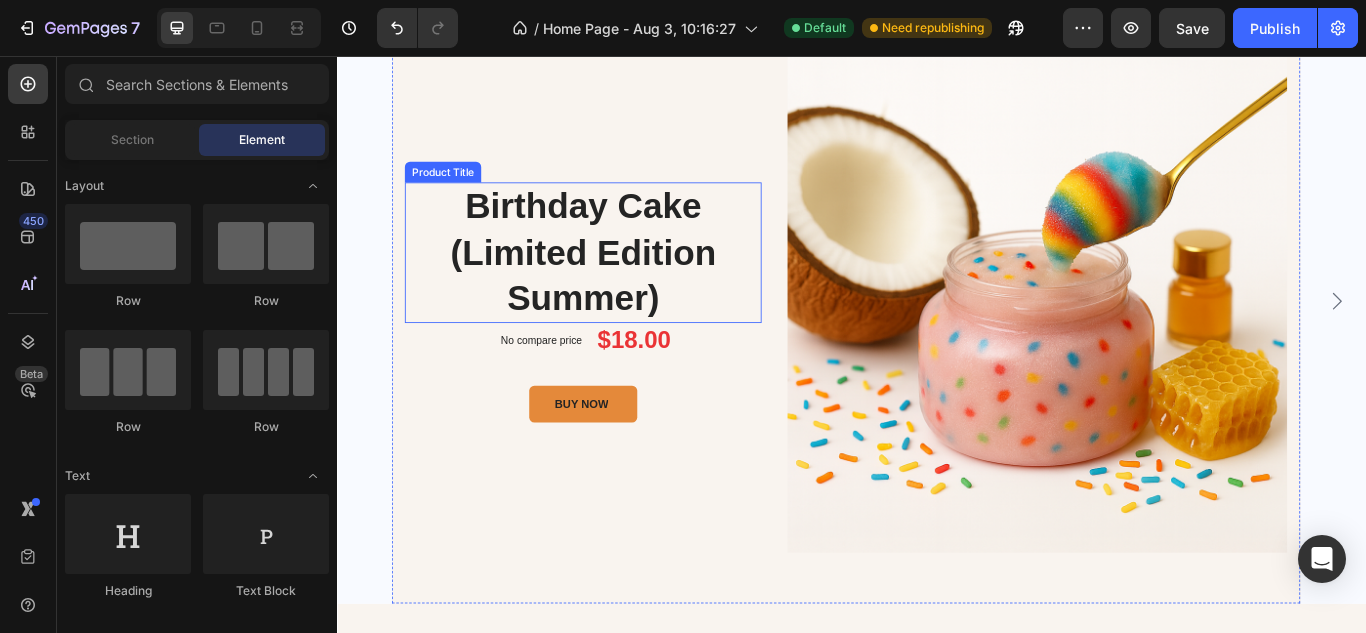 click on "Birthday Cake (Limited Edition Summer)" at bounding box center [623, 286] 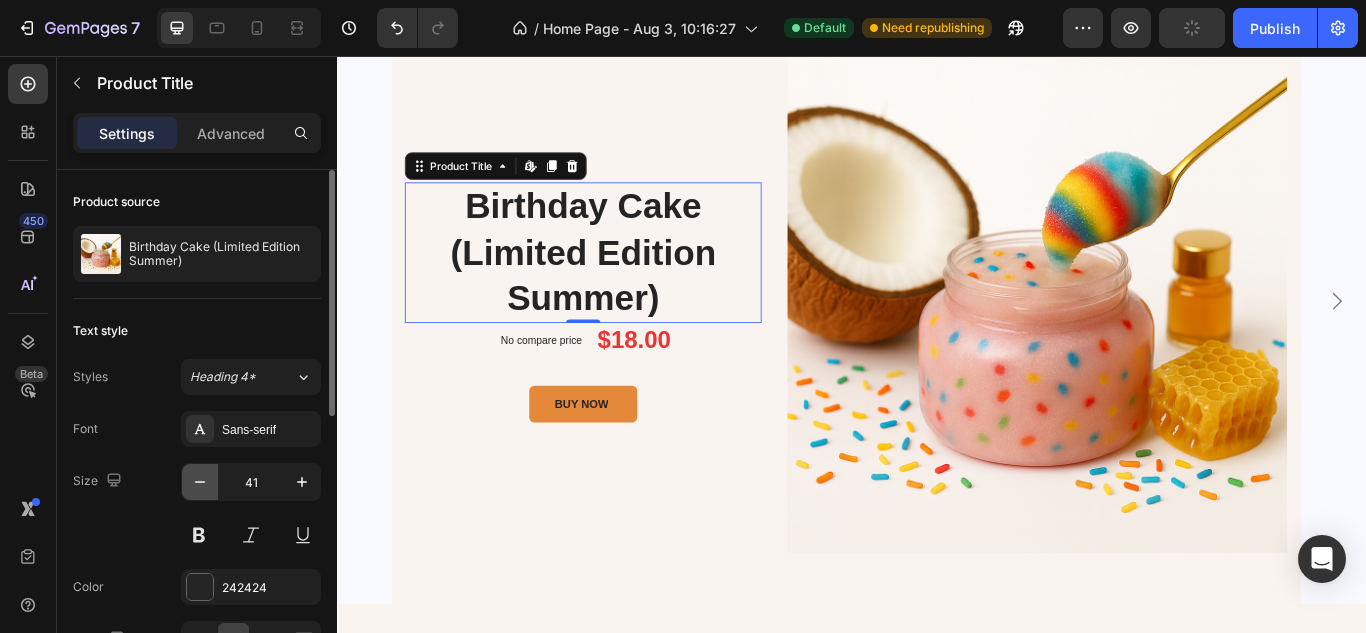 click 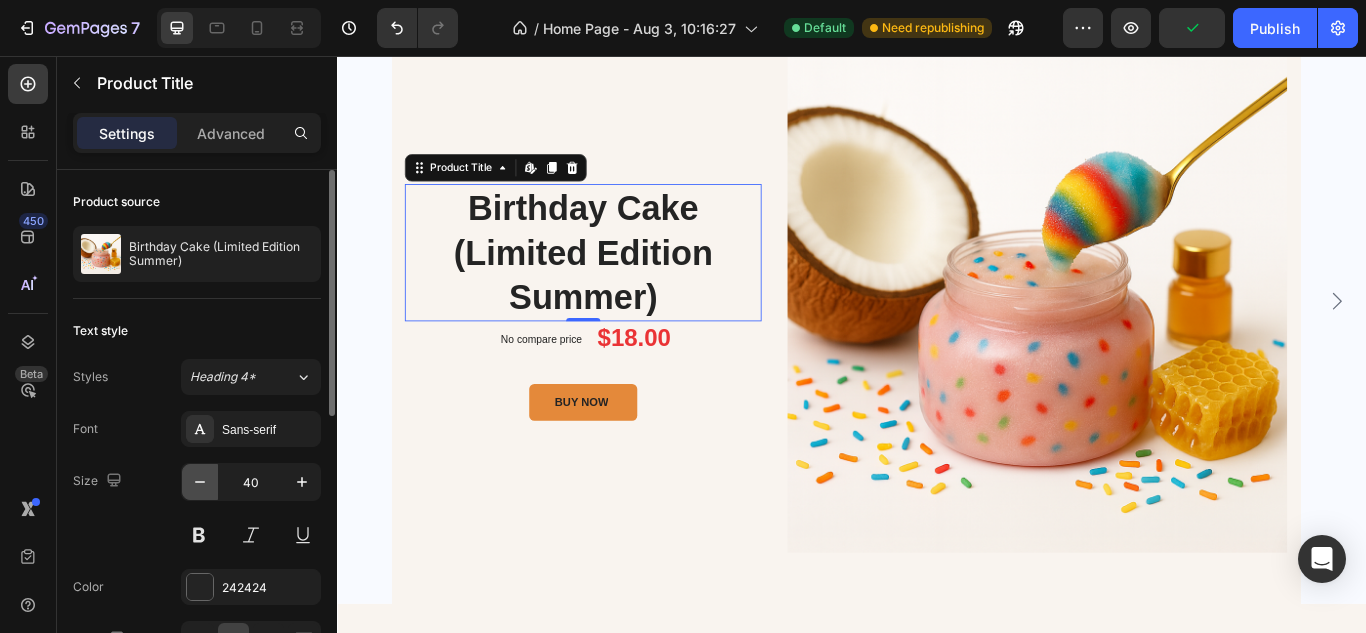 click 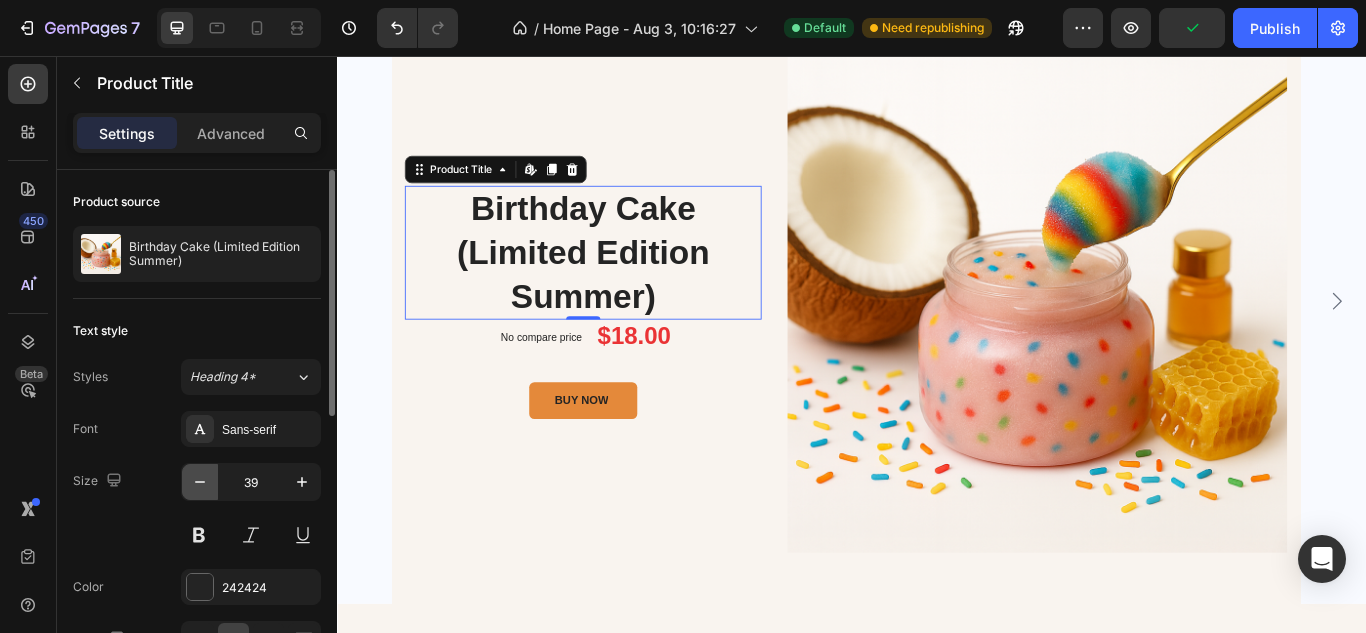 click 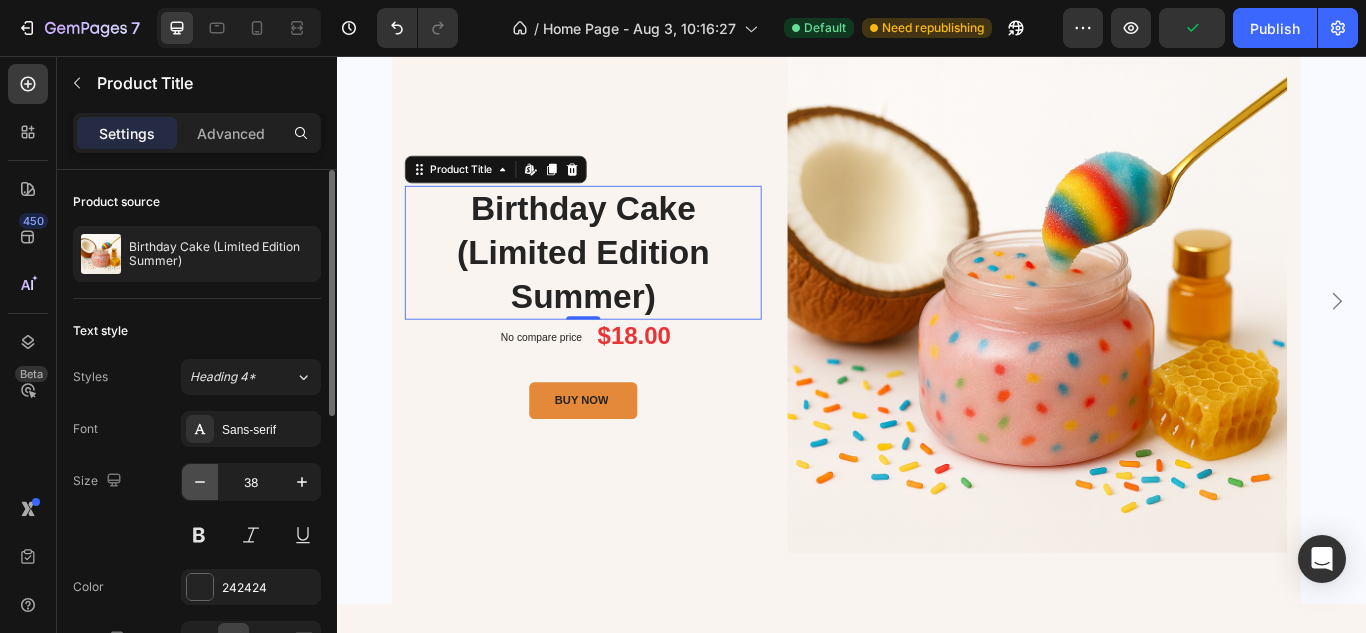 click 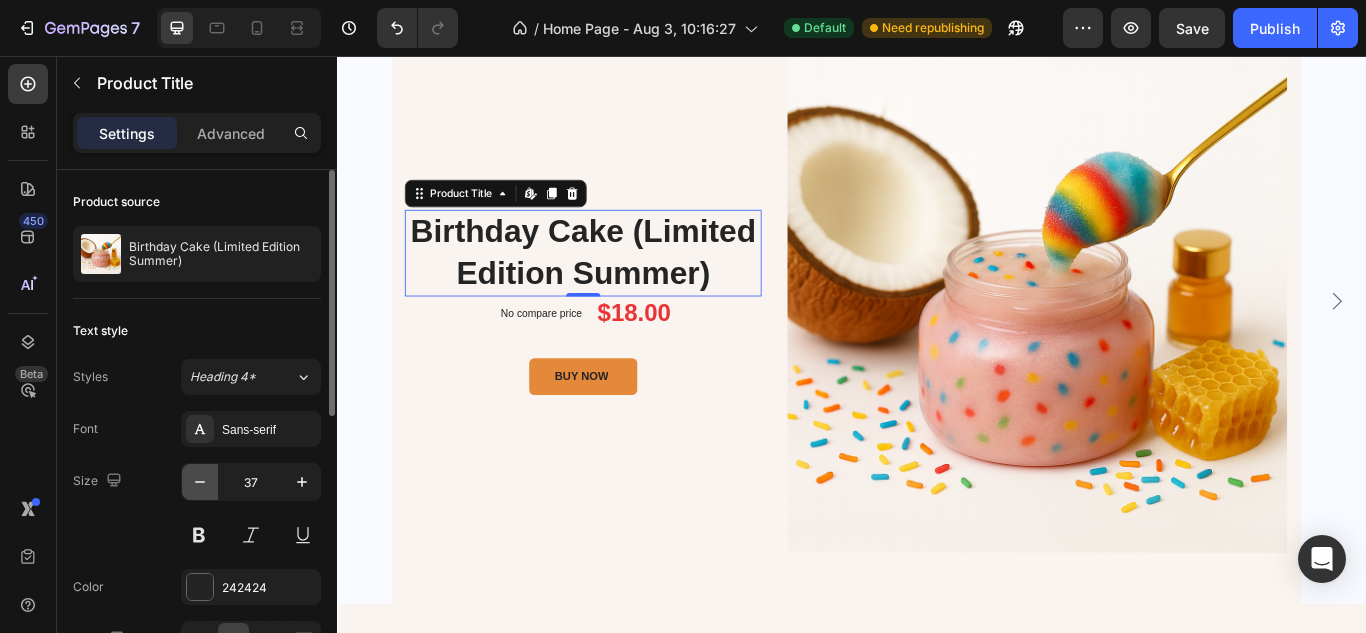 click at bounding box center [200, 482] 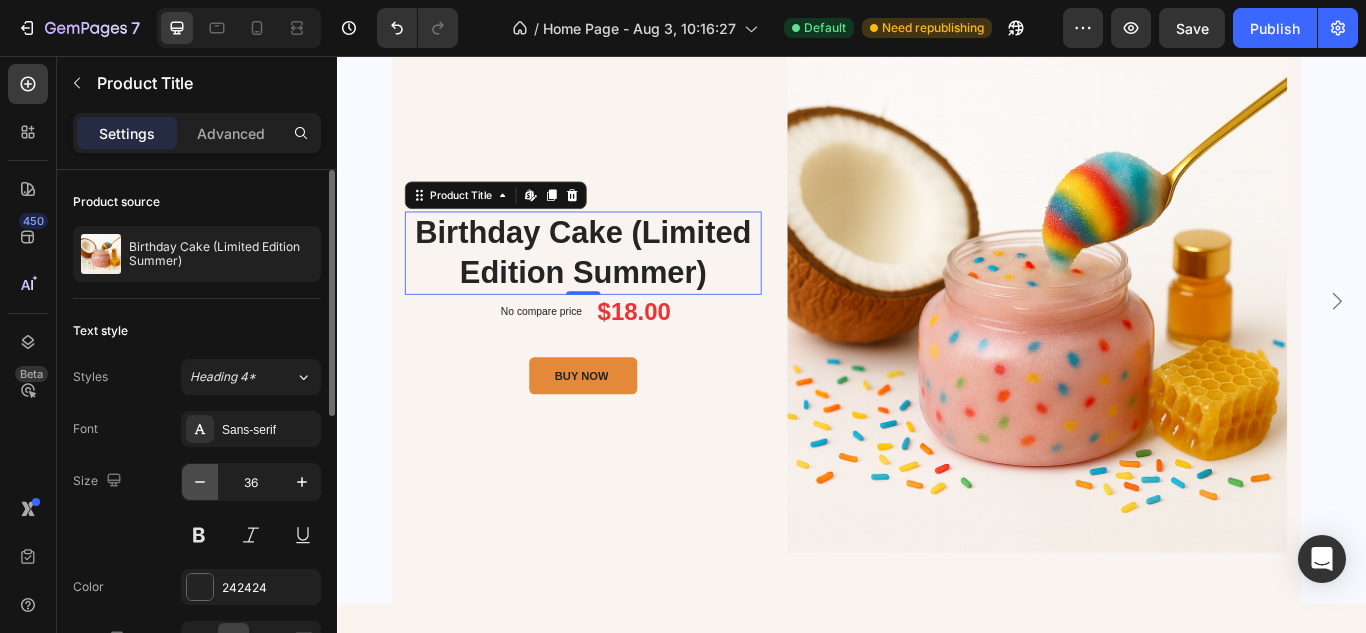 click at bounding box center (200, 482) 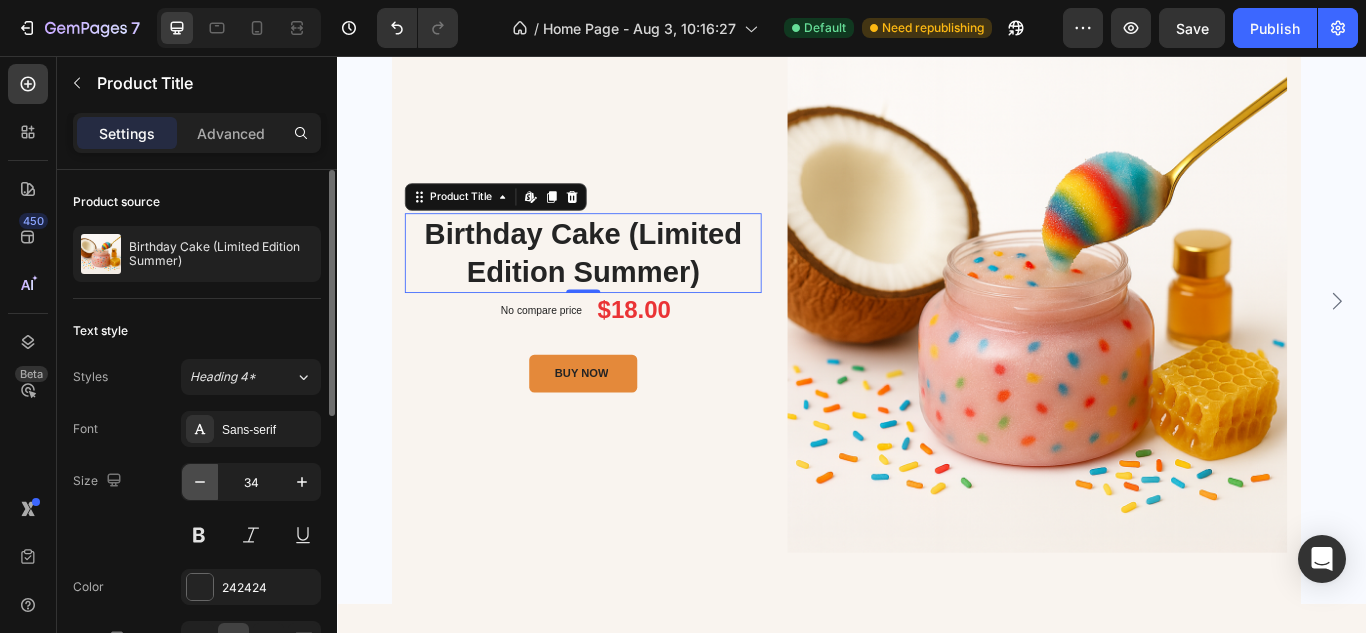 click at bounding box center [200, 482] 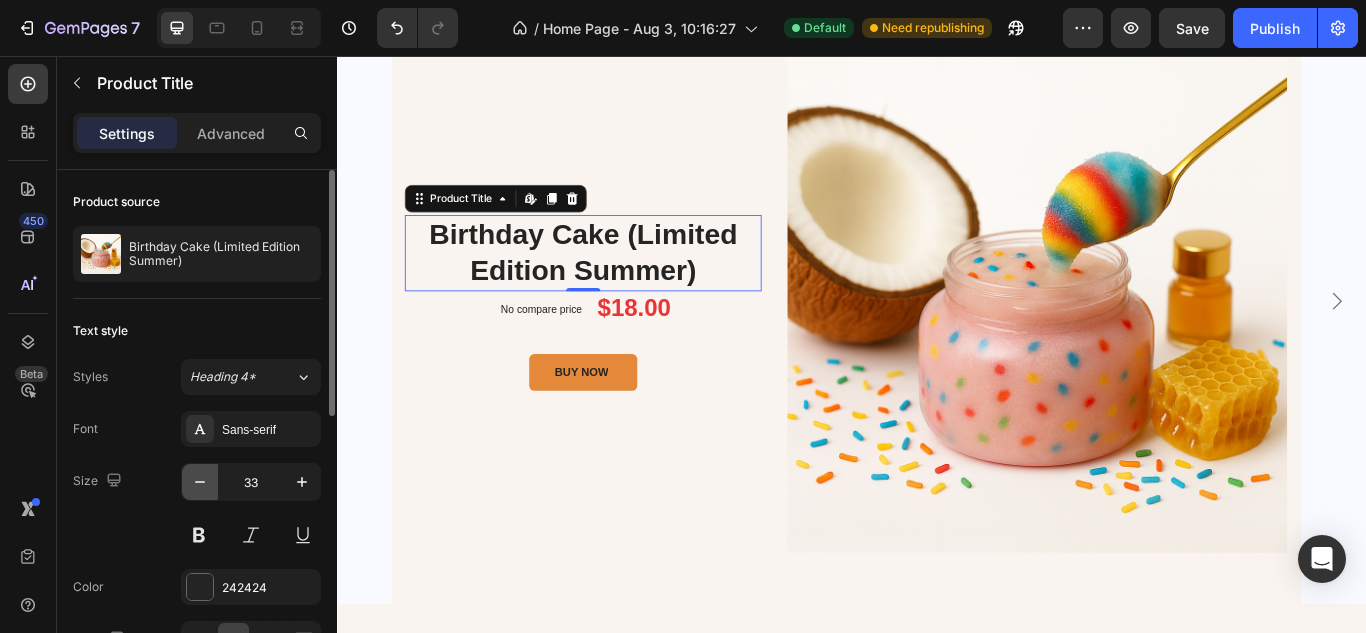 click at bounding box center (200, 482) 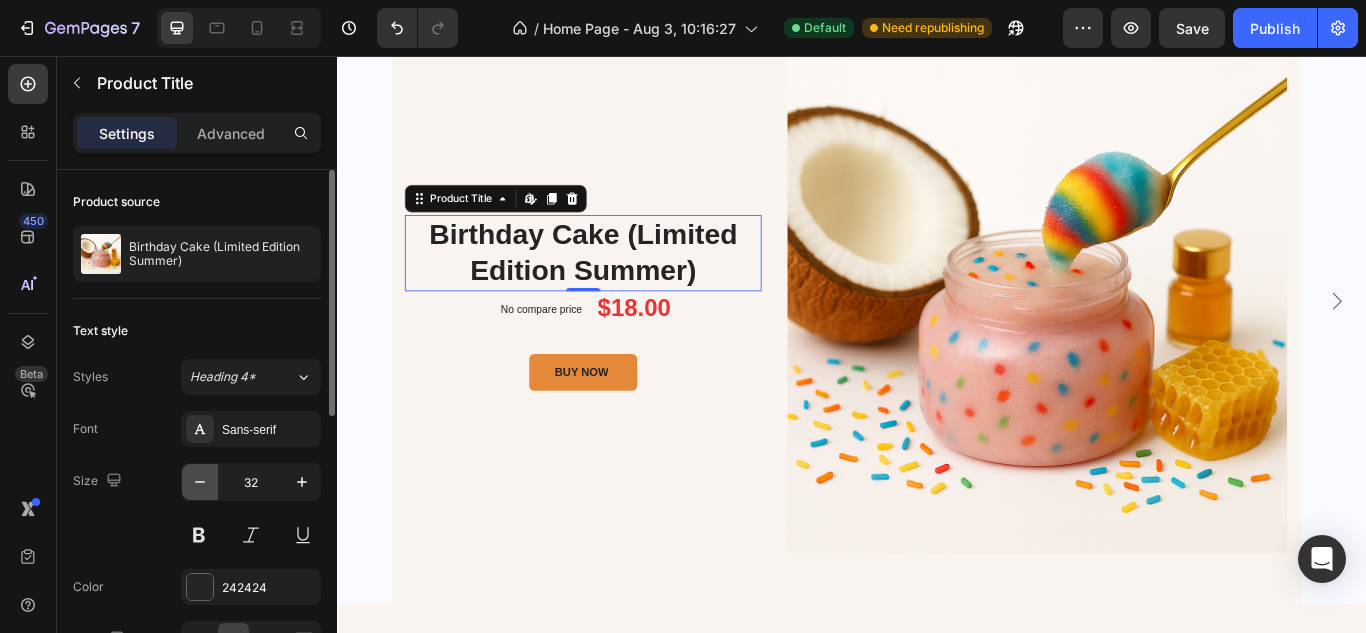 click at bounding box center (200, 482) 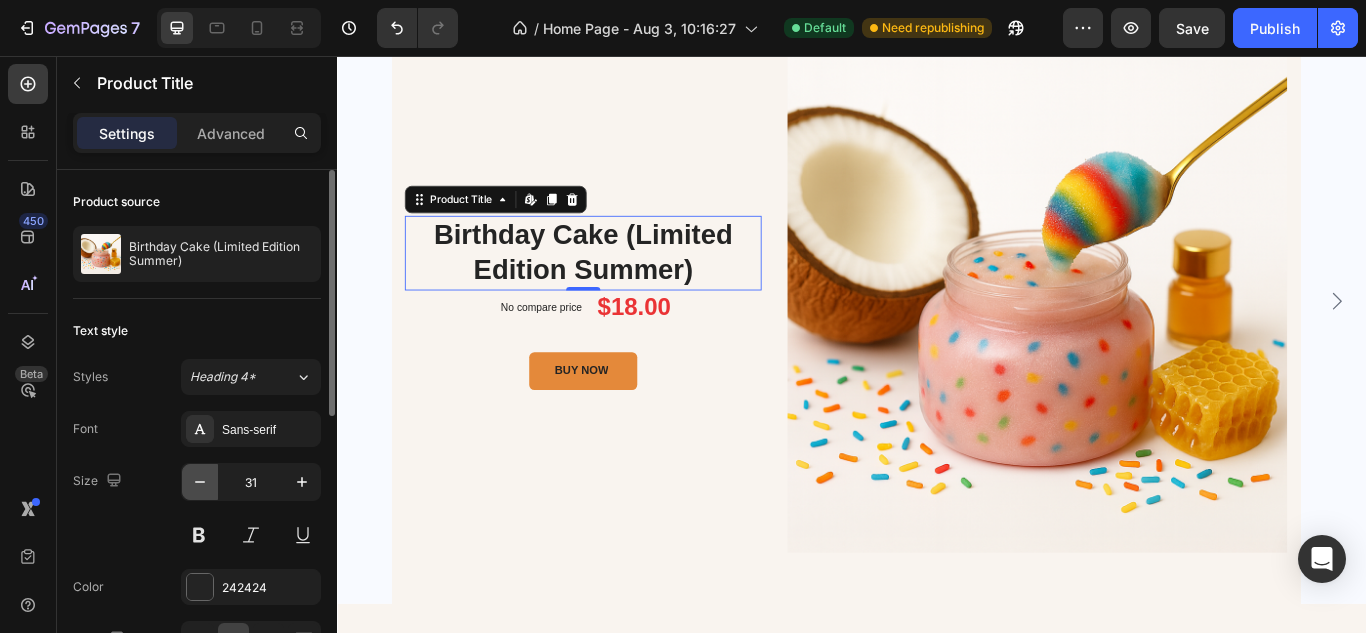 click at bounding box center (200, 482) 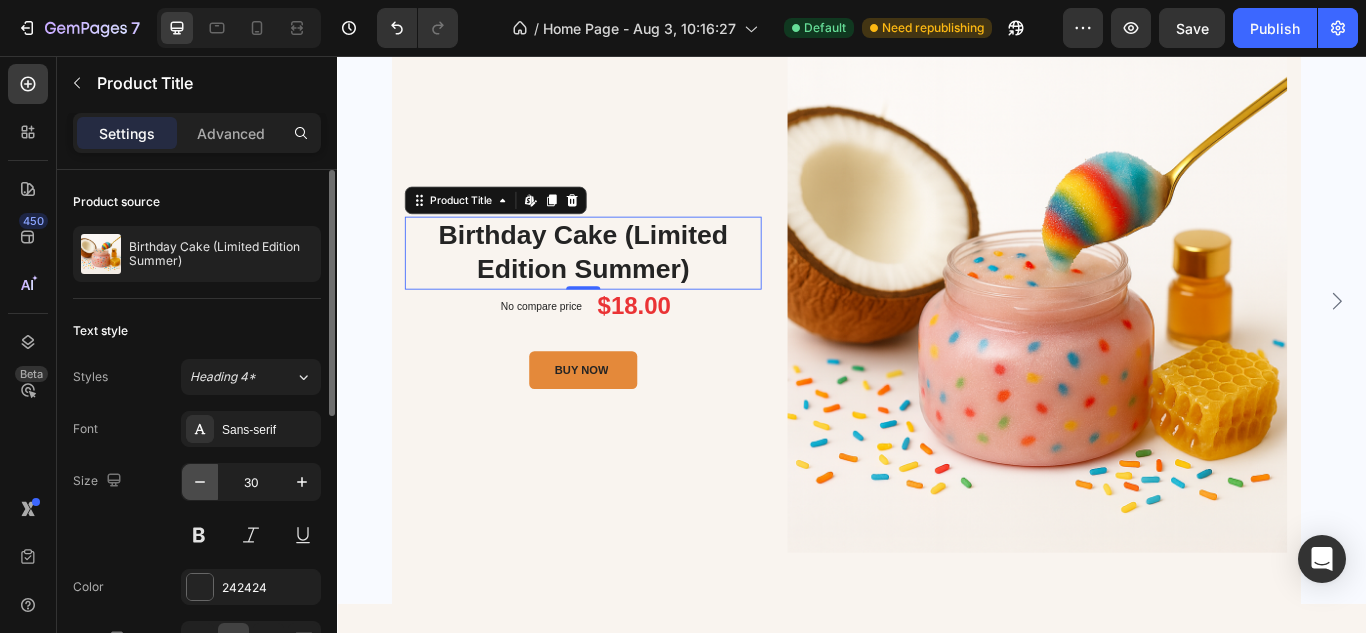 click at bounding box center (200, 482) 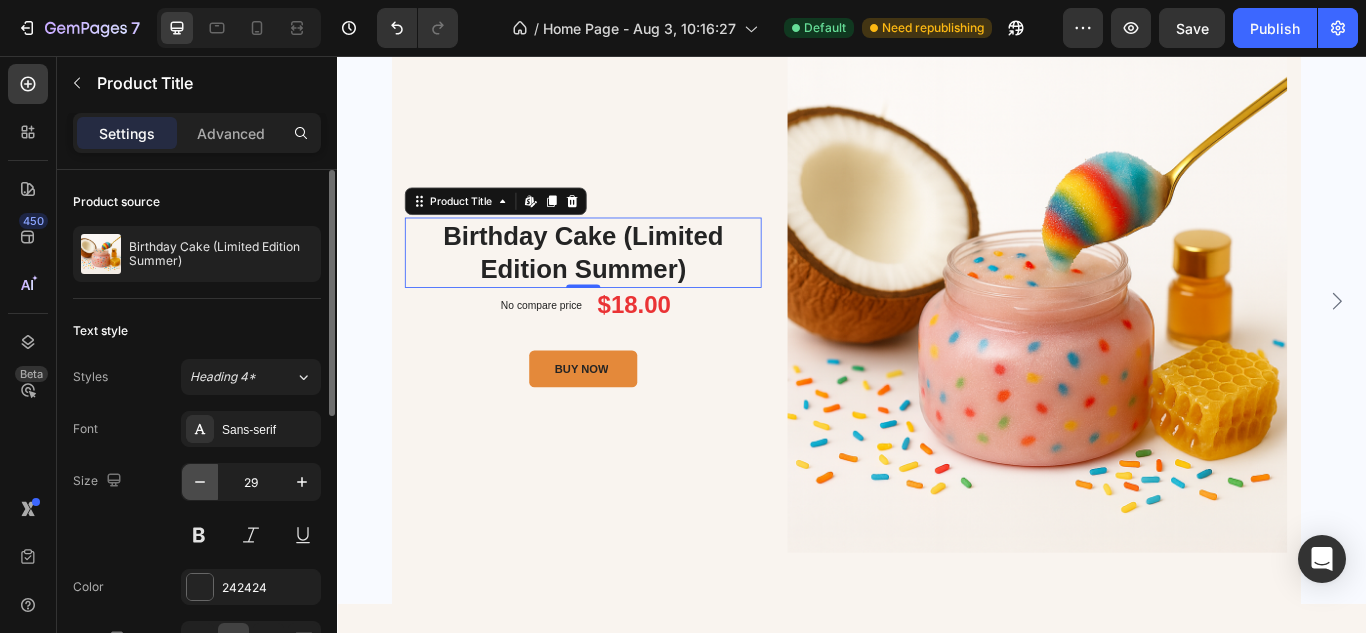 click at bounding box center [200, 482] 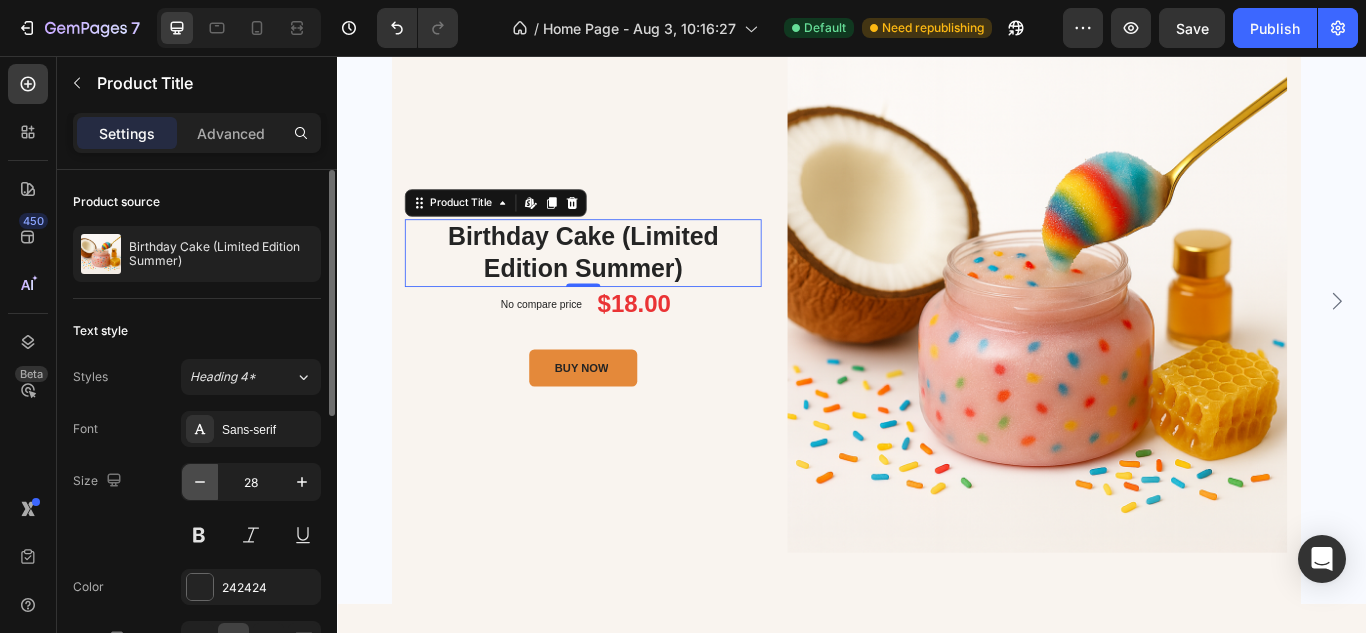 click at bounding box center [200, 482] 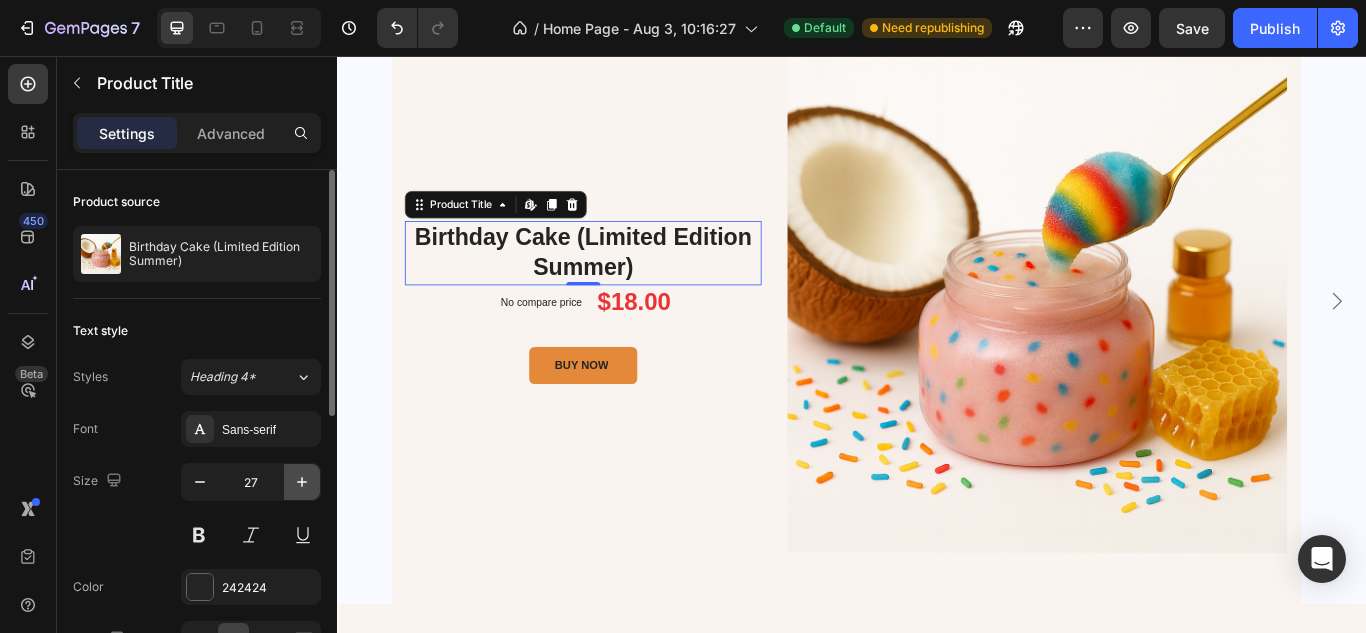 click 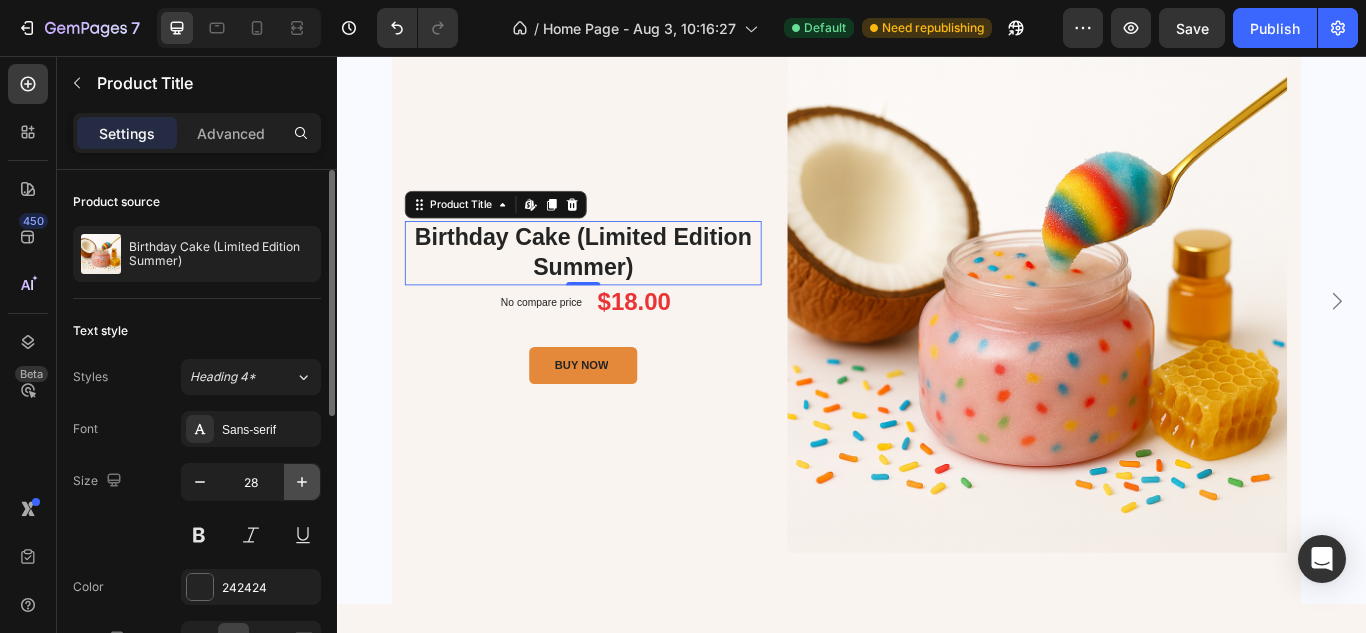 click 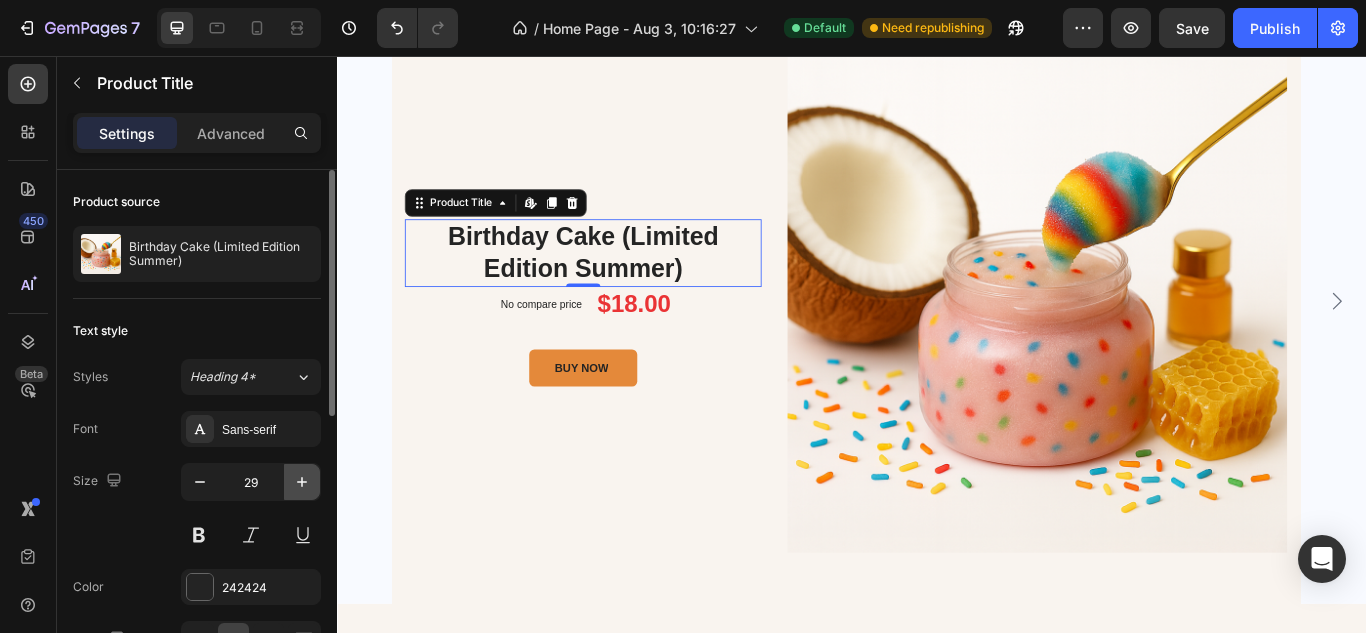 click 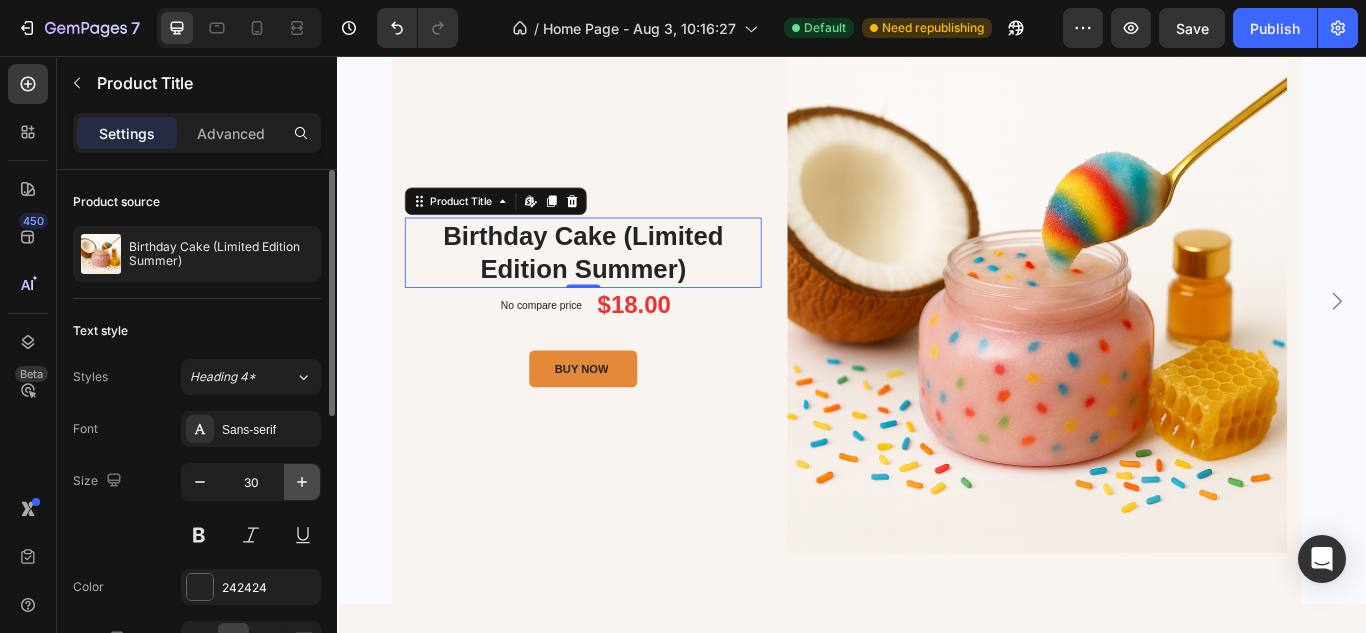 click 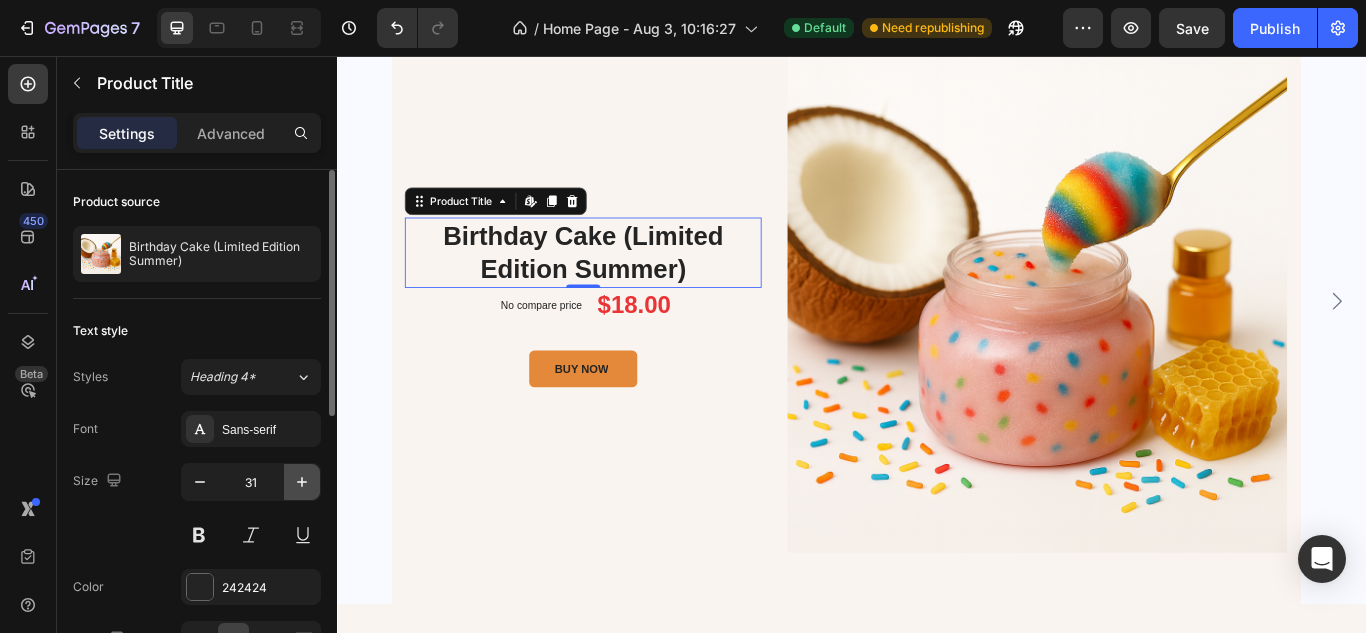 click 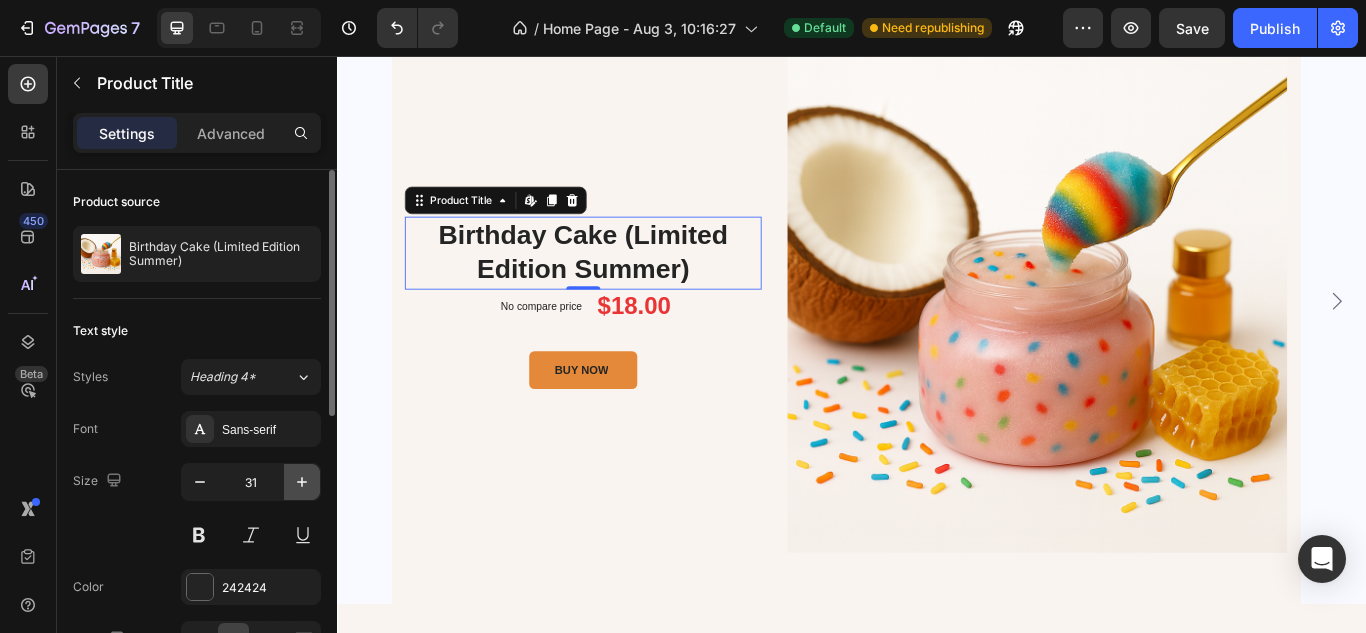 click 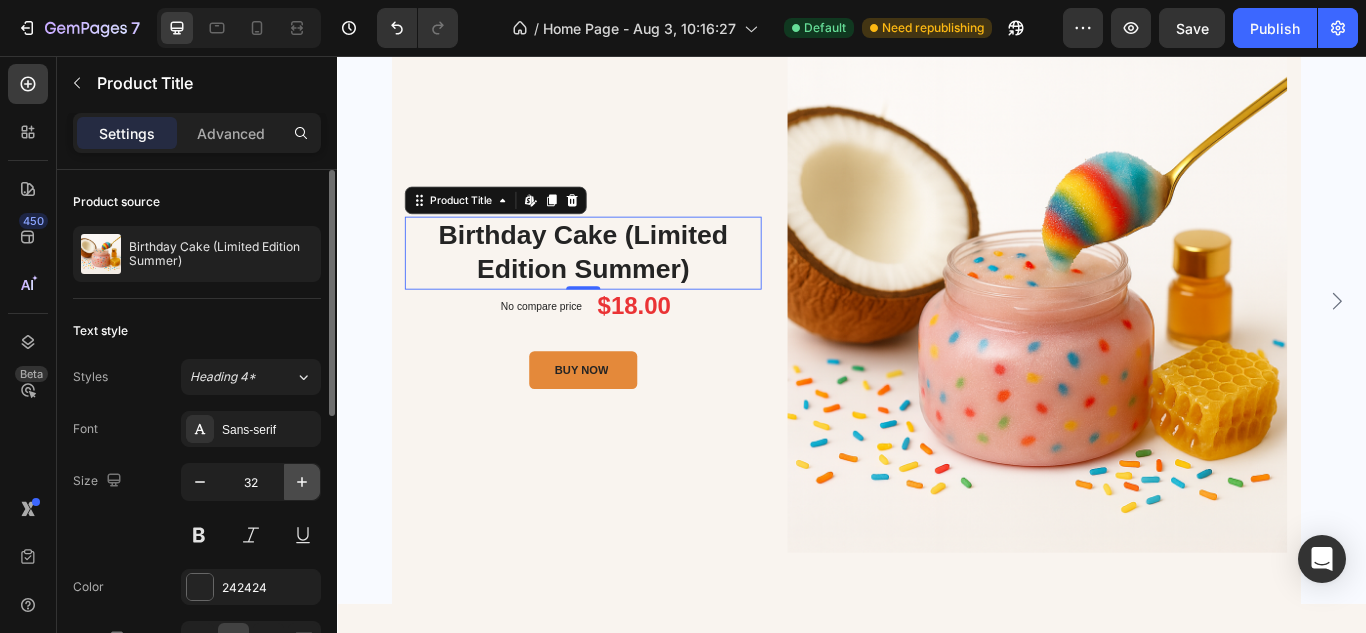 click 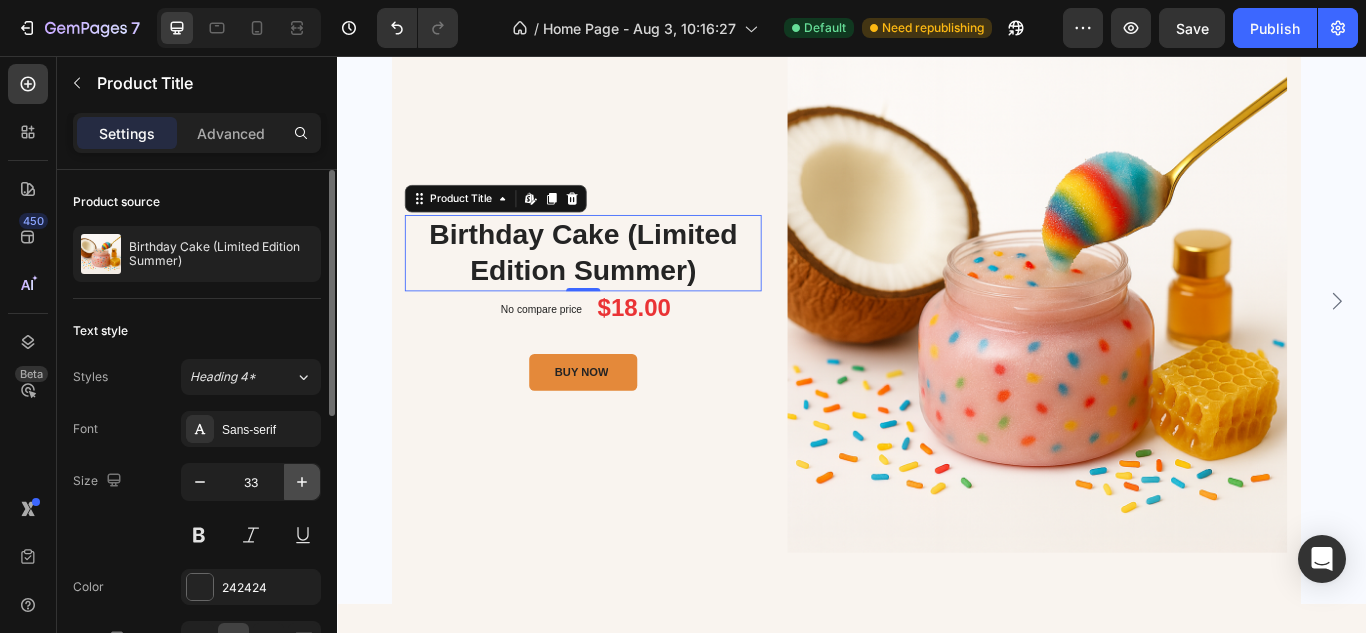 click 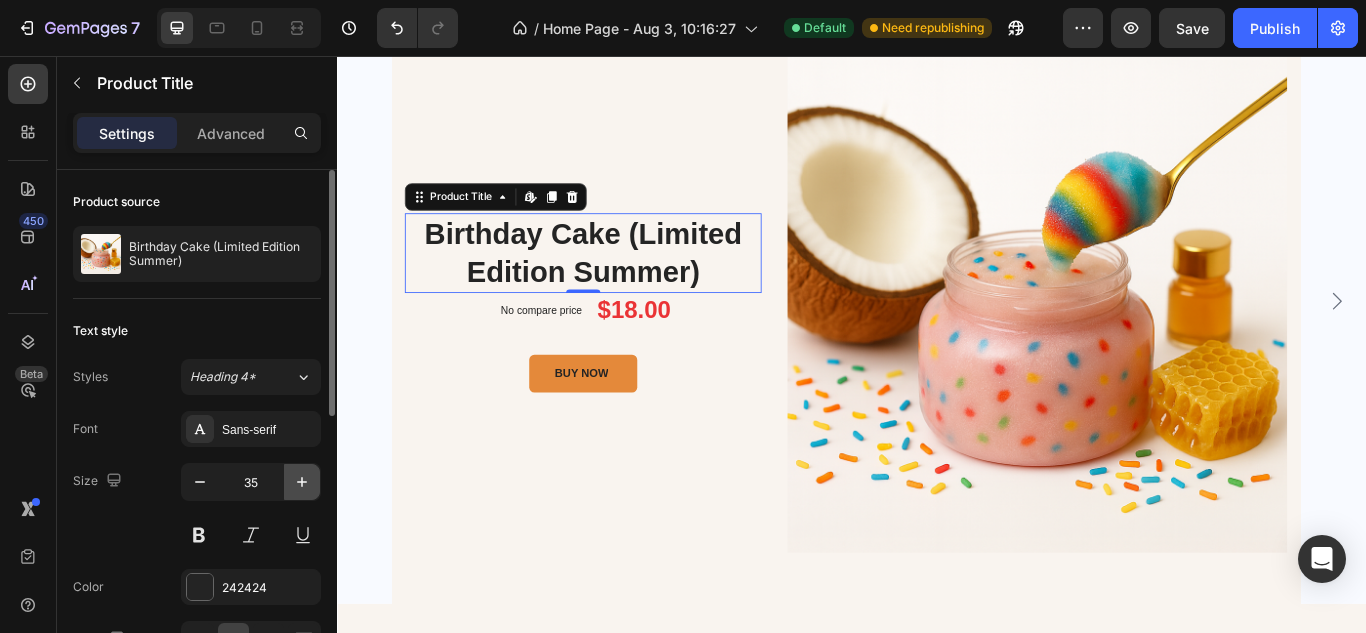 click 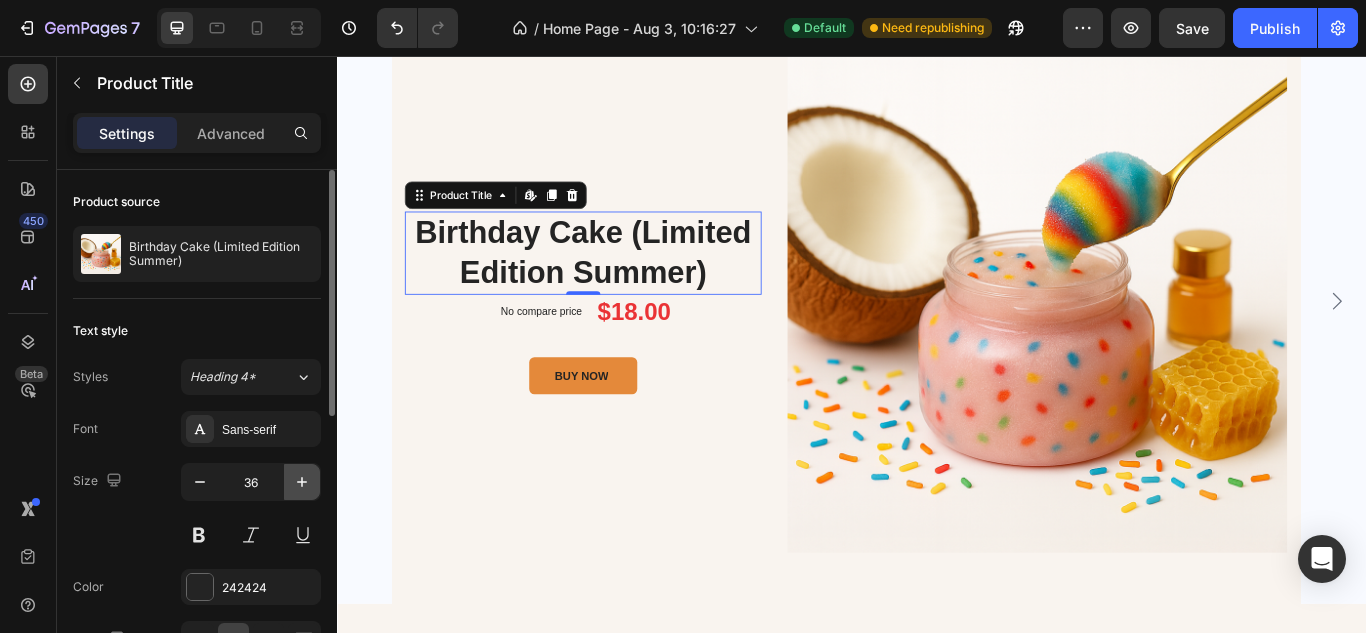 click 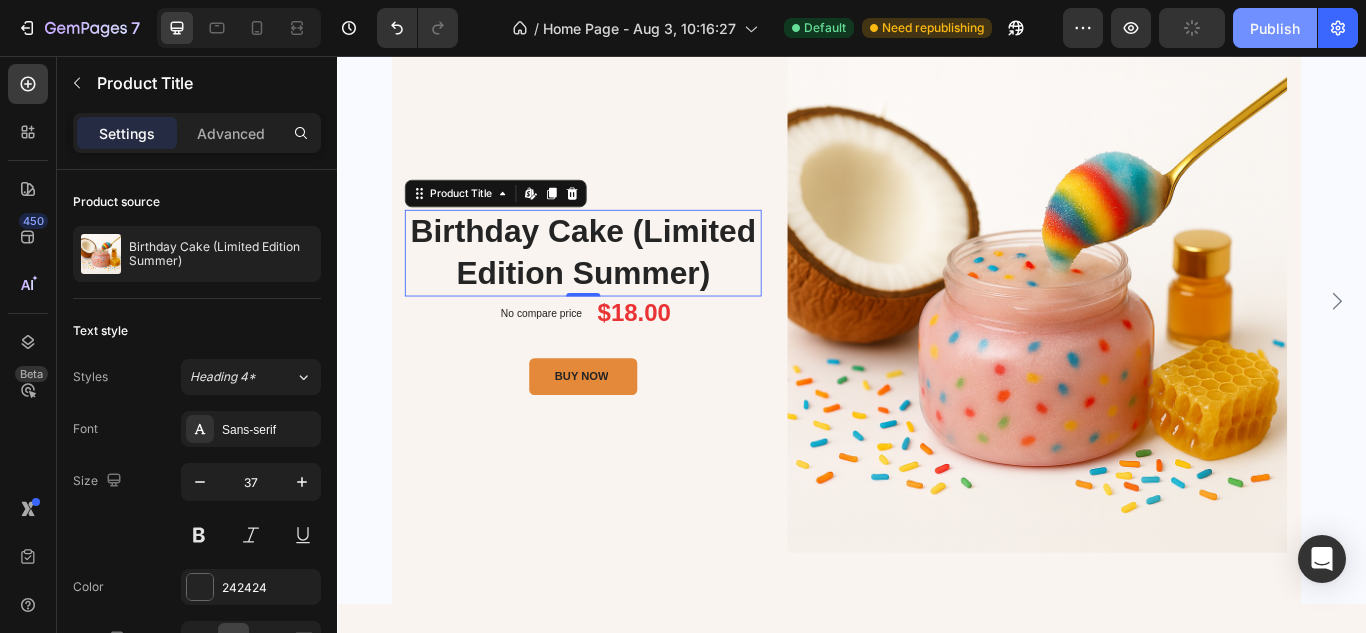 click on "Publish" at bounding box center [1275, 28] 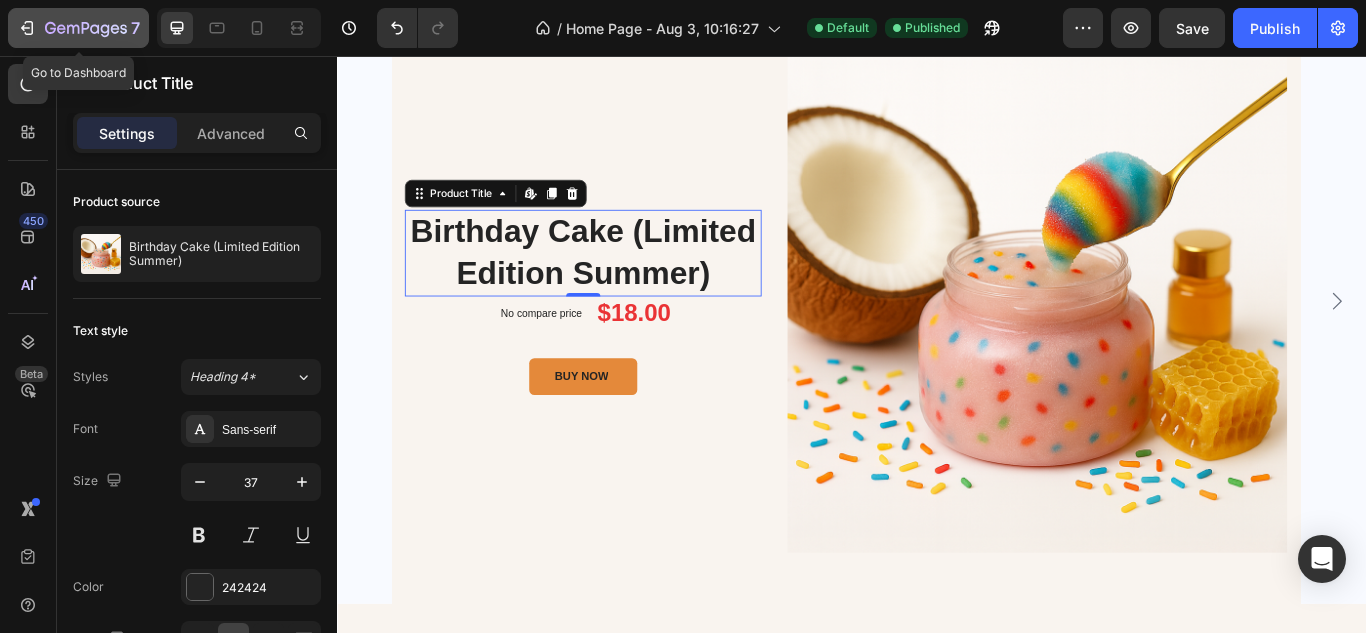 click 